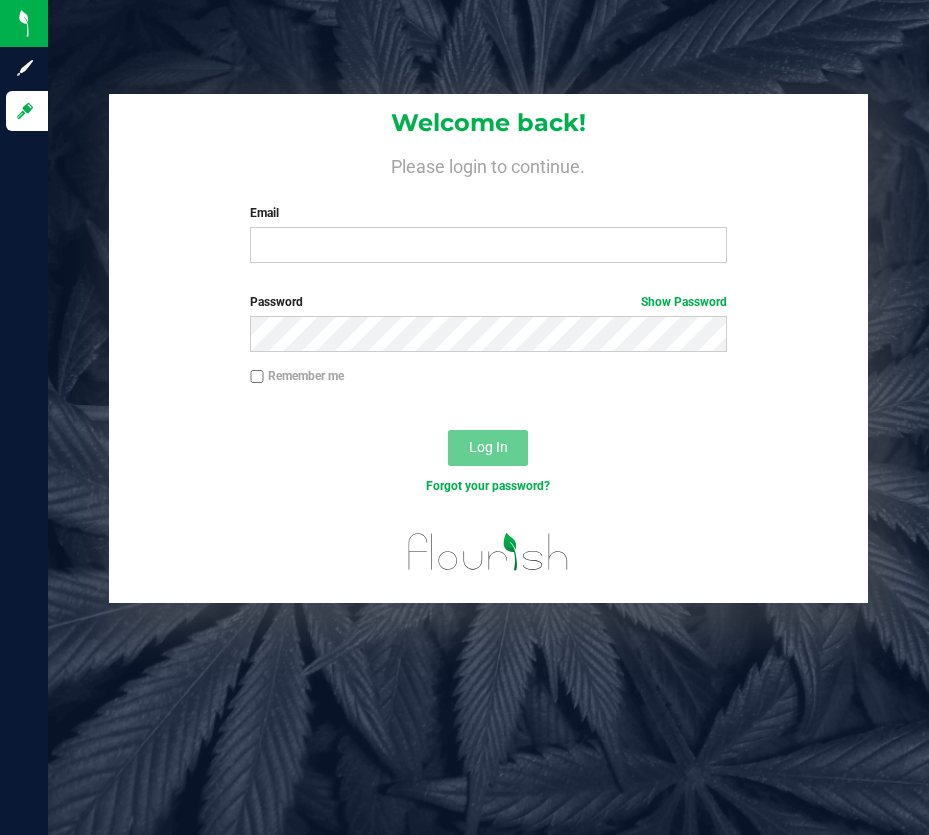 scroll, scrollTop: 0, scrollLeft: 0, axis: both 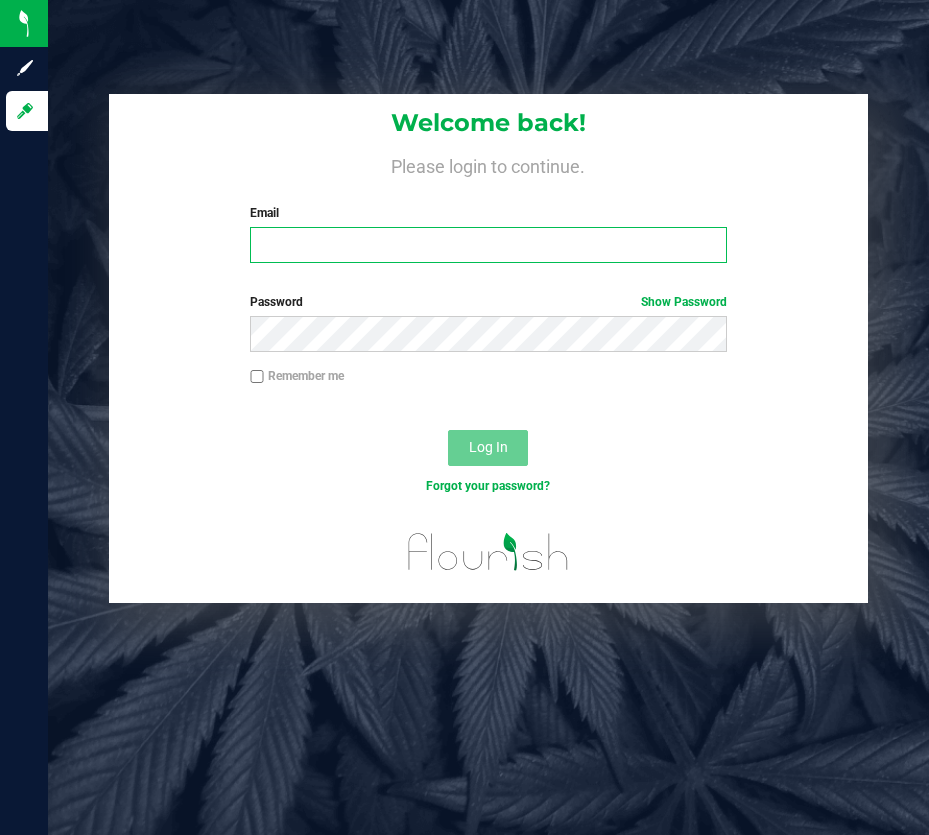 click on "Email" at bounding box center [488, 245] 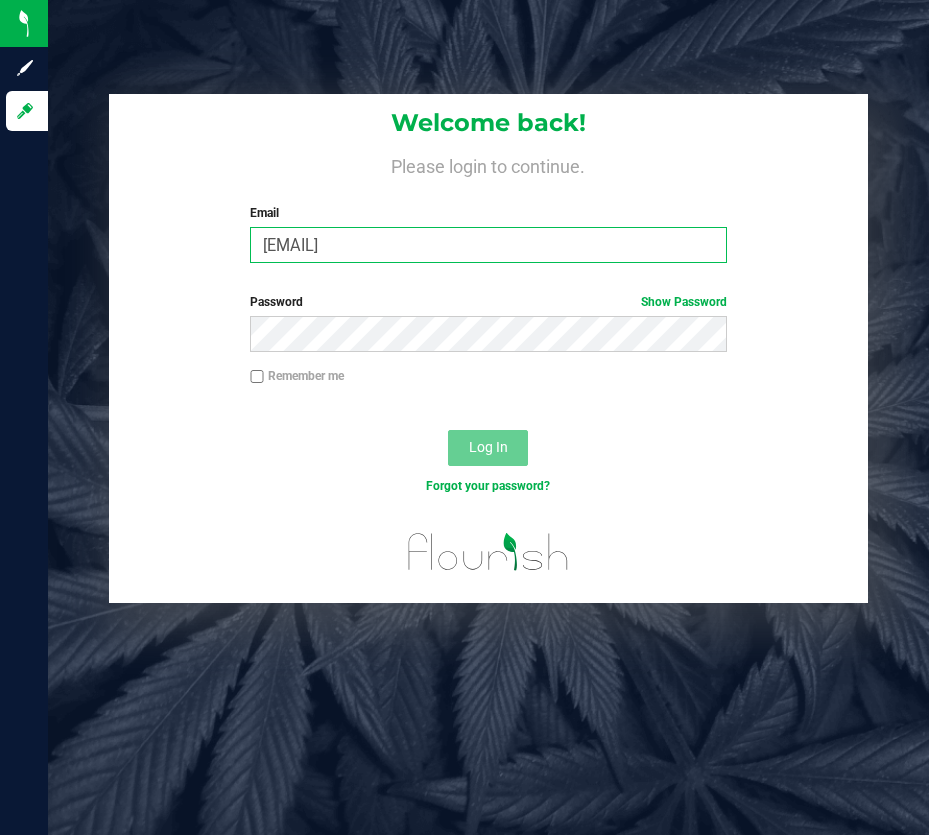 type on "[EMAIL]" 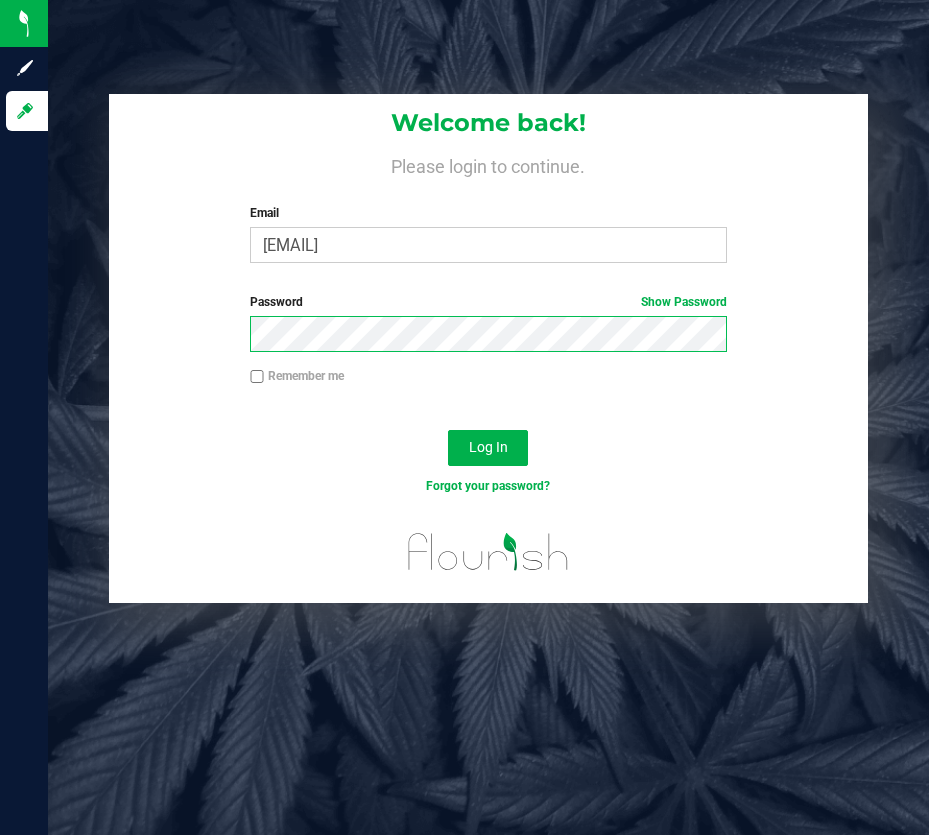 click at bounding box center (250, 352) 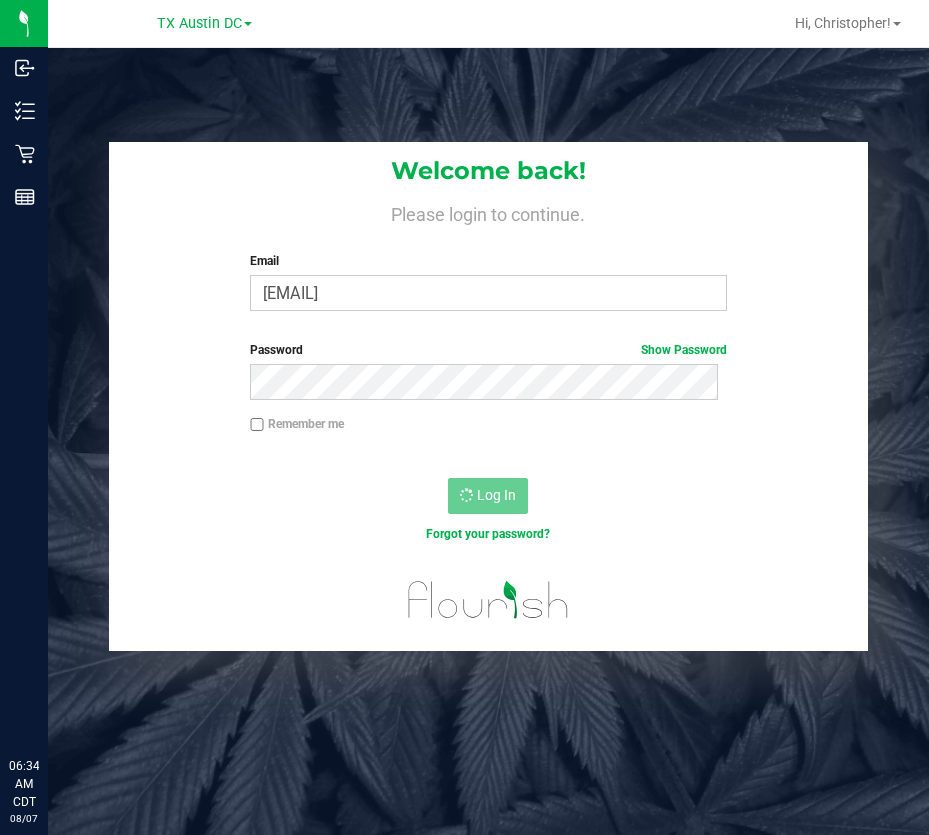 scroll, scrollTop: 0, scrollLeft: 0, axis: both 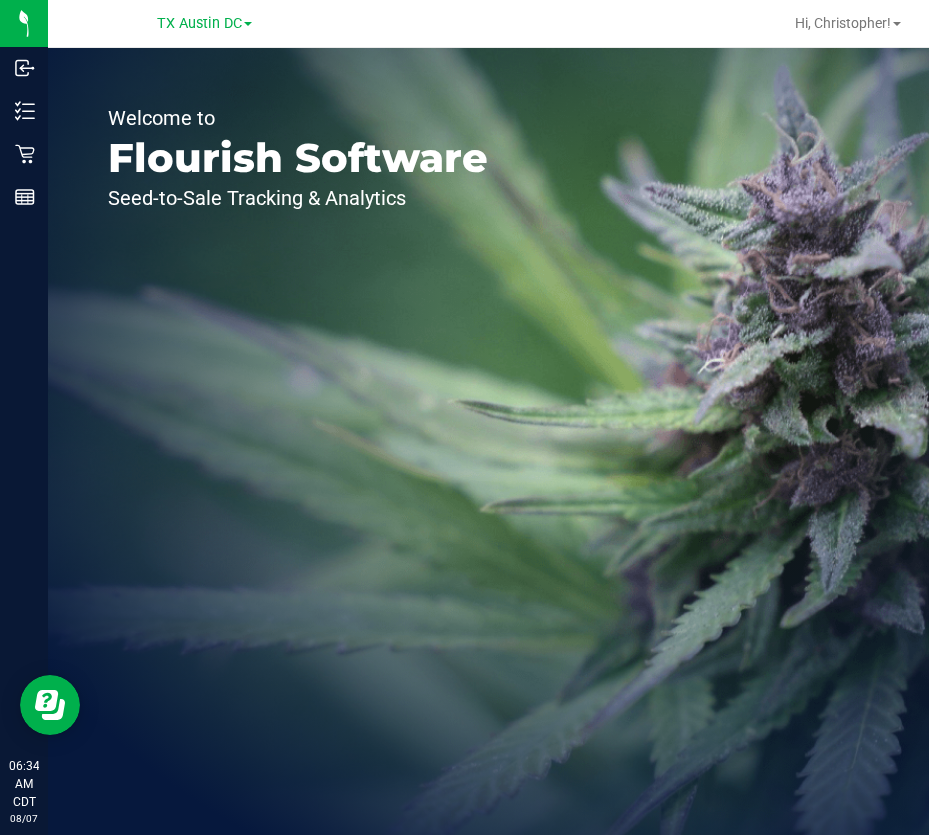 click on "TX Austin DC" at bounding box center [204, 22] 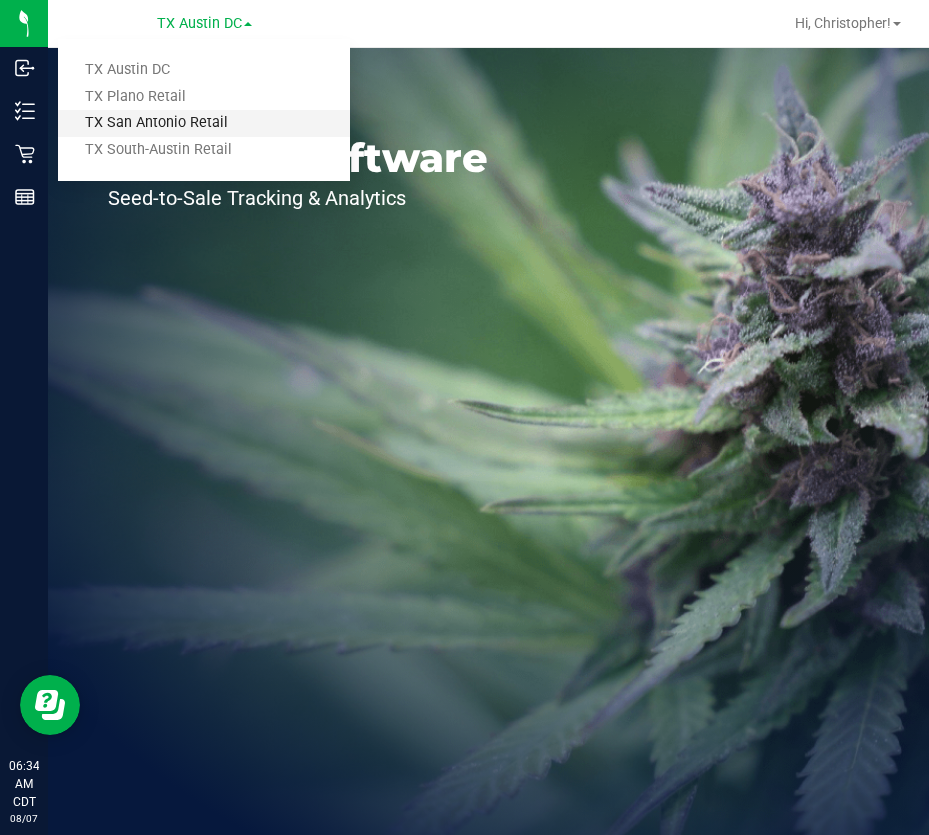 click on "TX San Antonio Retail" at bounding box center (204, 123) 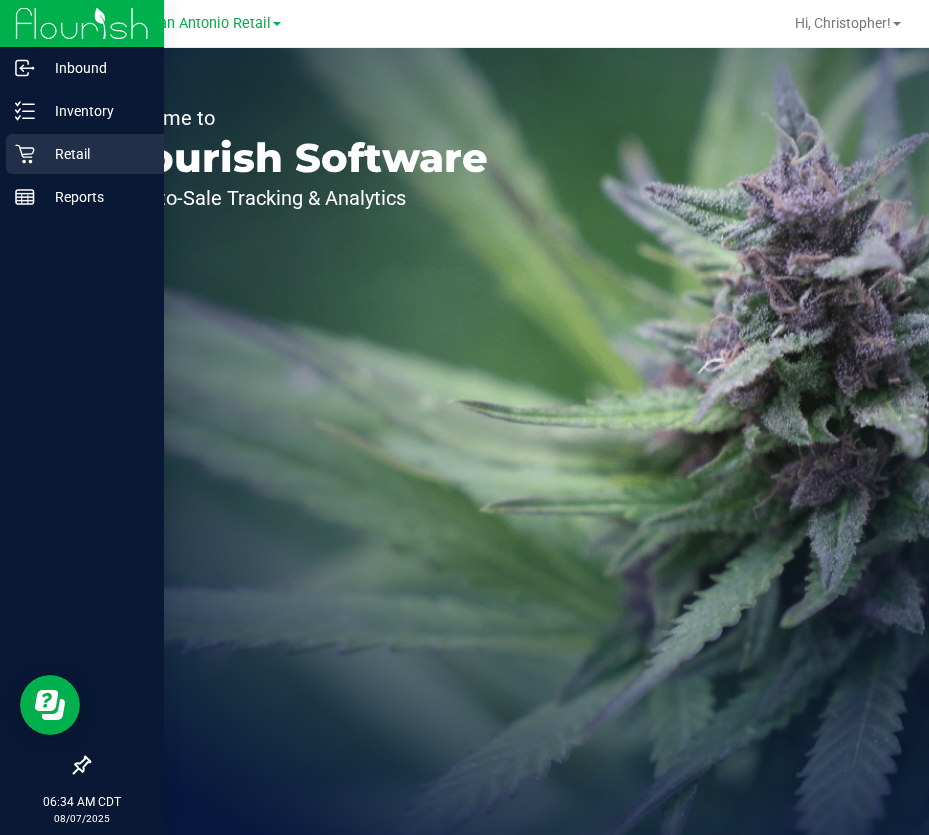 click on "Retail" at bounding box center (95, 154) 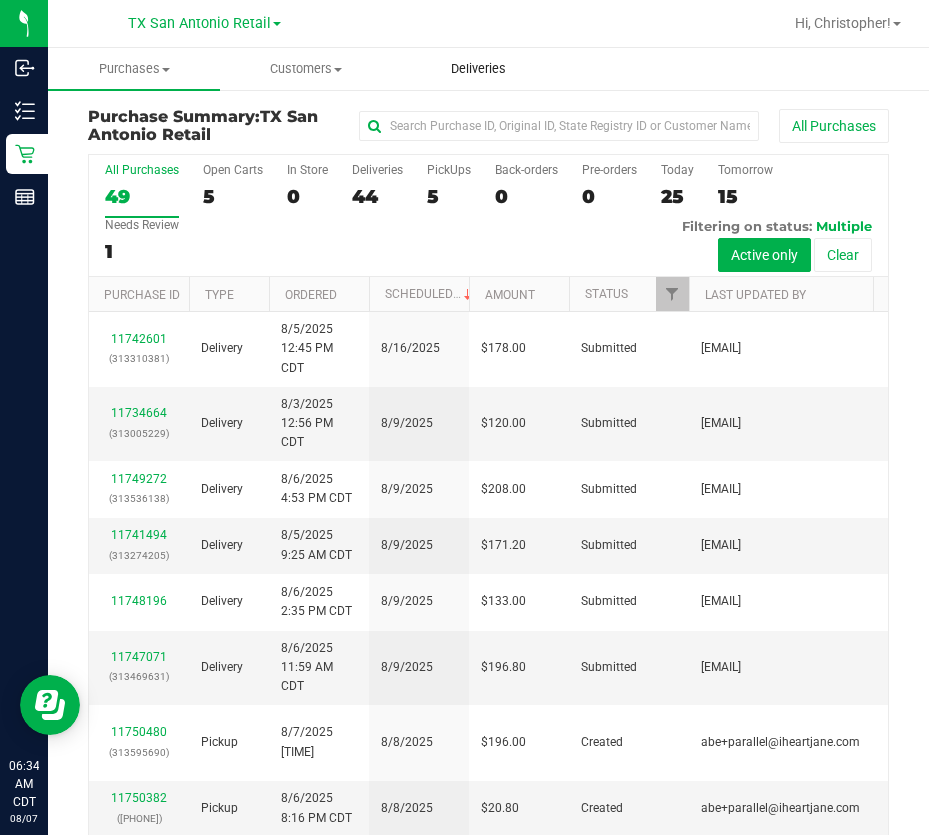click on "Deliveries" at bounding box center [478, 69] 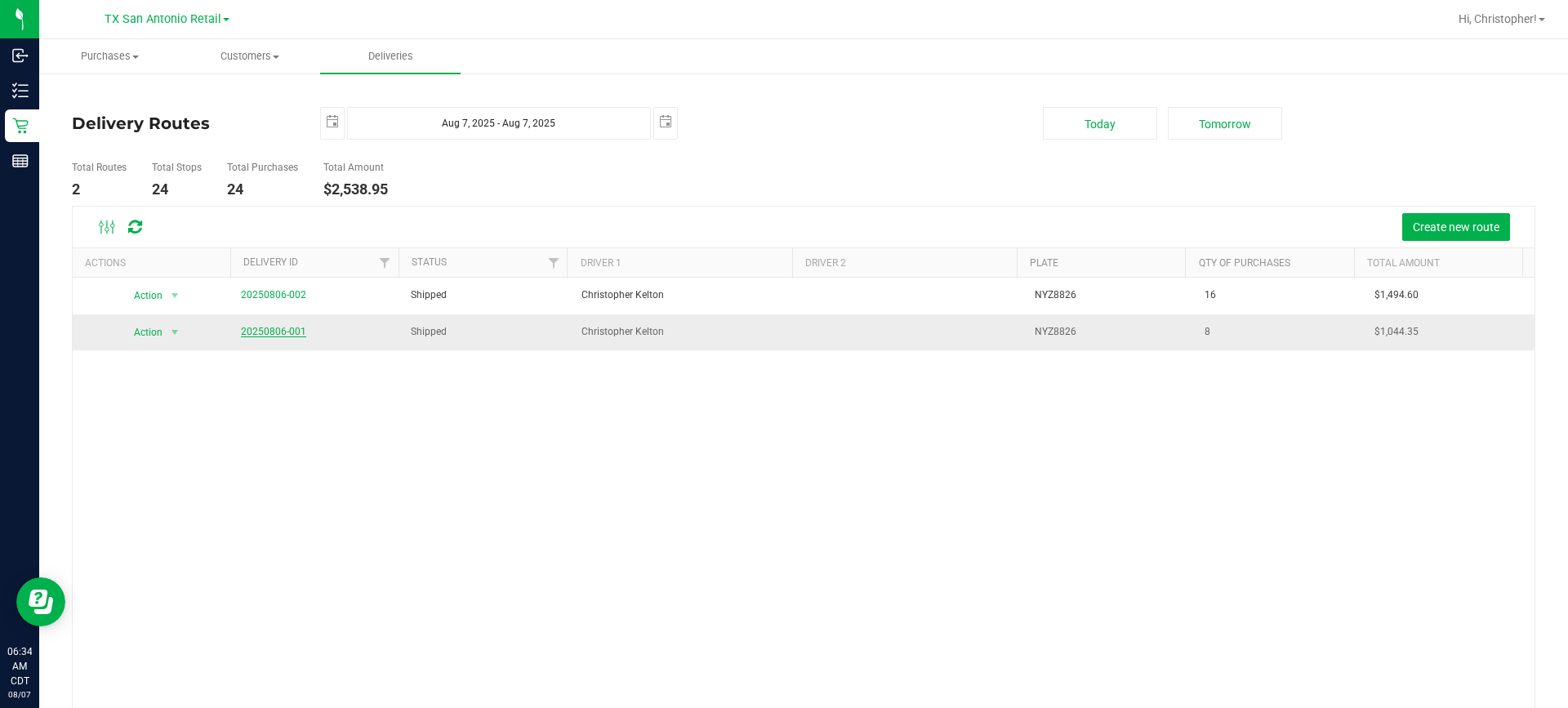 click on "20250806-001" at bounding box center [274, 332] 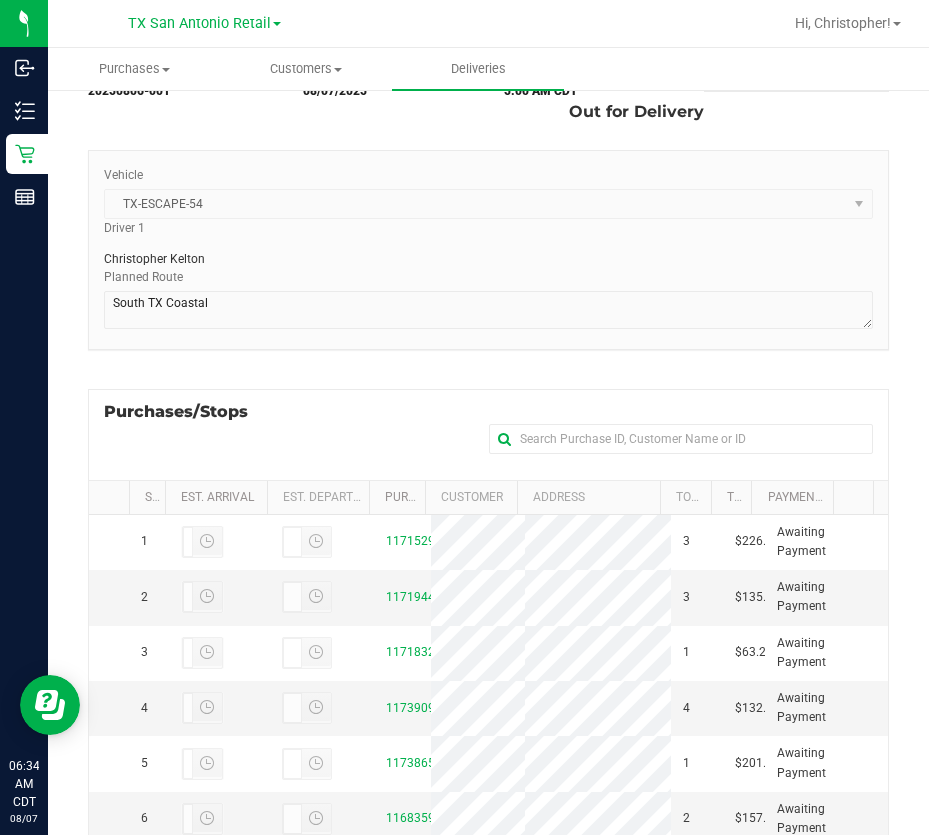 scroll, scrollTop: 200, scrollLeft: 0, axis: vertical 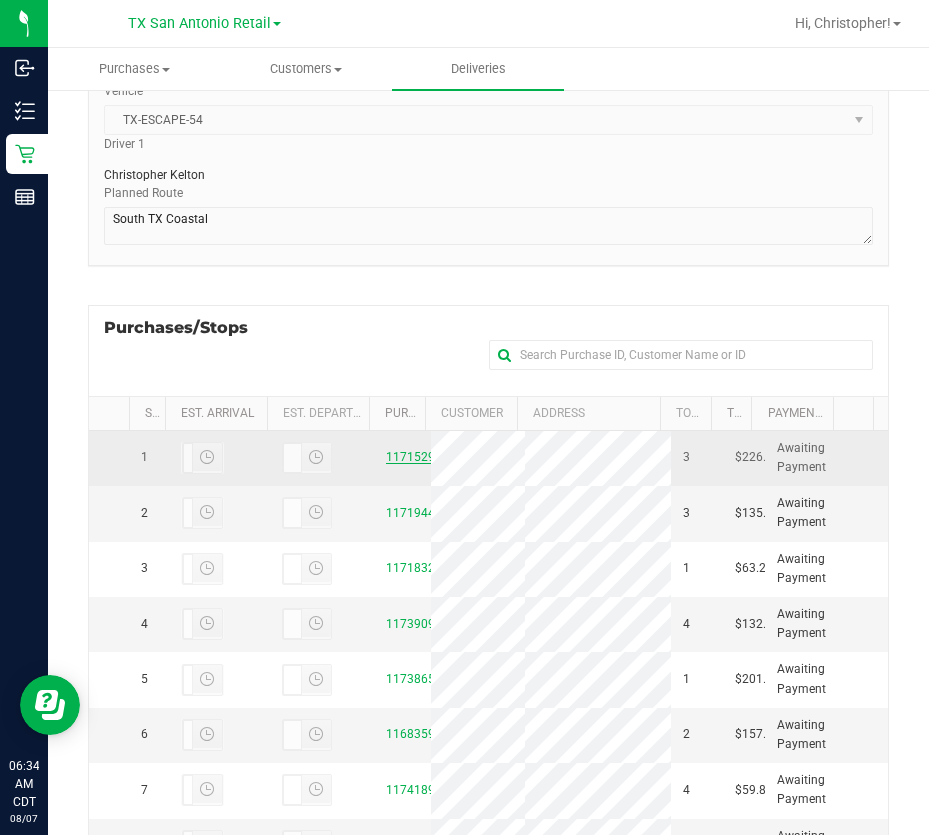 click on "11715290" at bounding box center (414, 457) 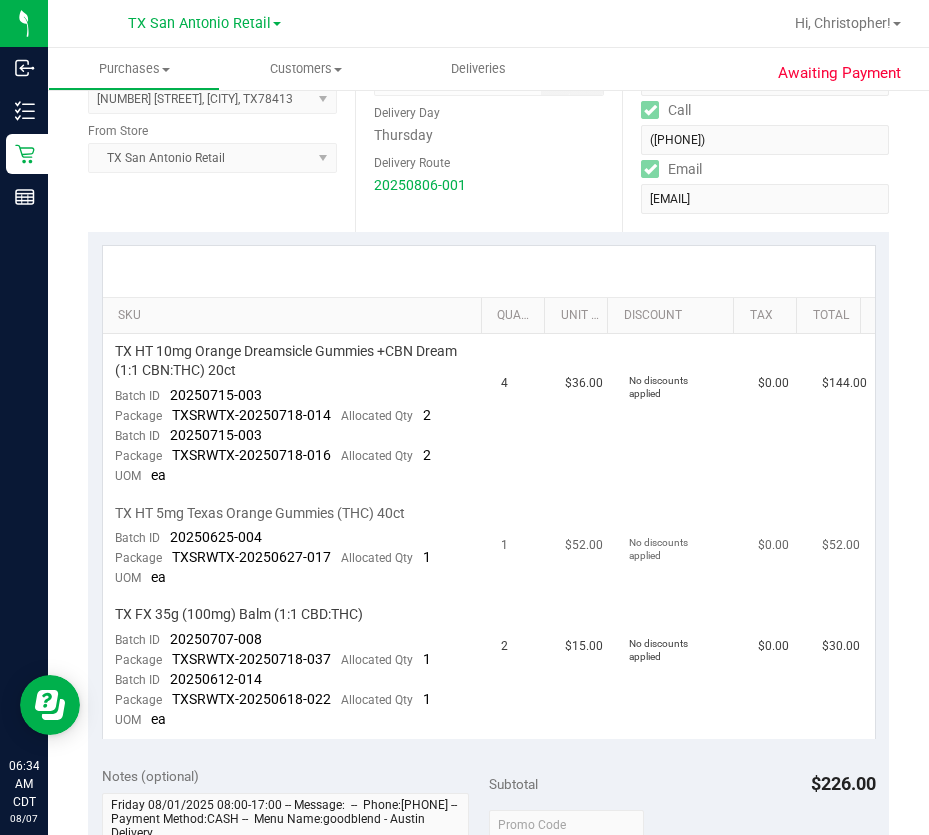 scroll, scrollTop: 300, scrollLeft: 0, axis: vertical 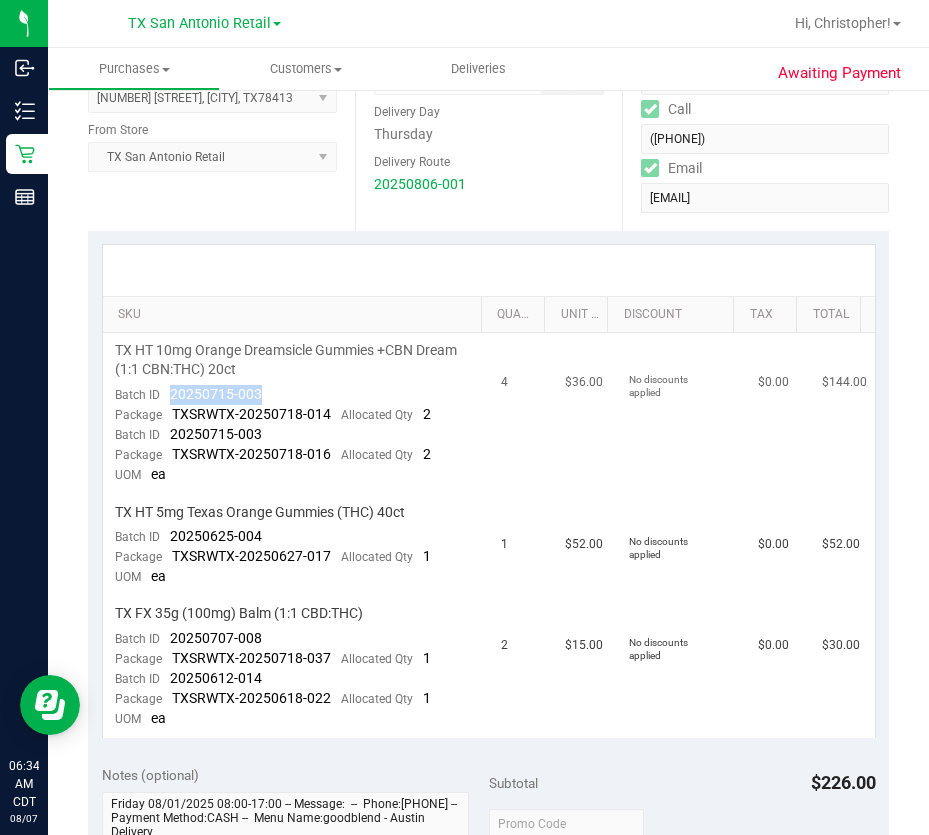 drag, startPoint x: 298, startPoint y: 395, endPoint x: 169, endPoint y: 397, distance: 129.0155 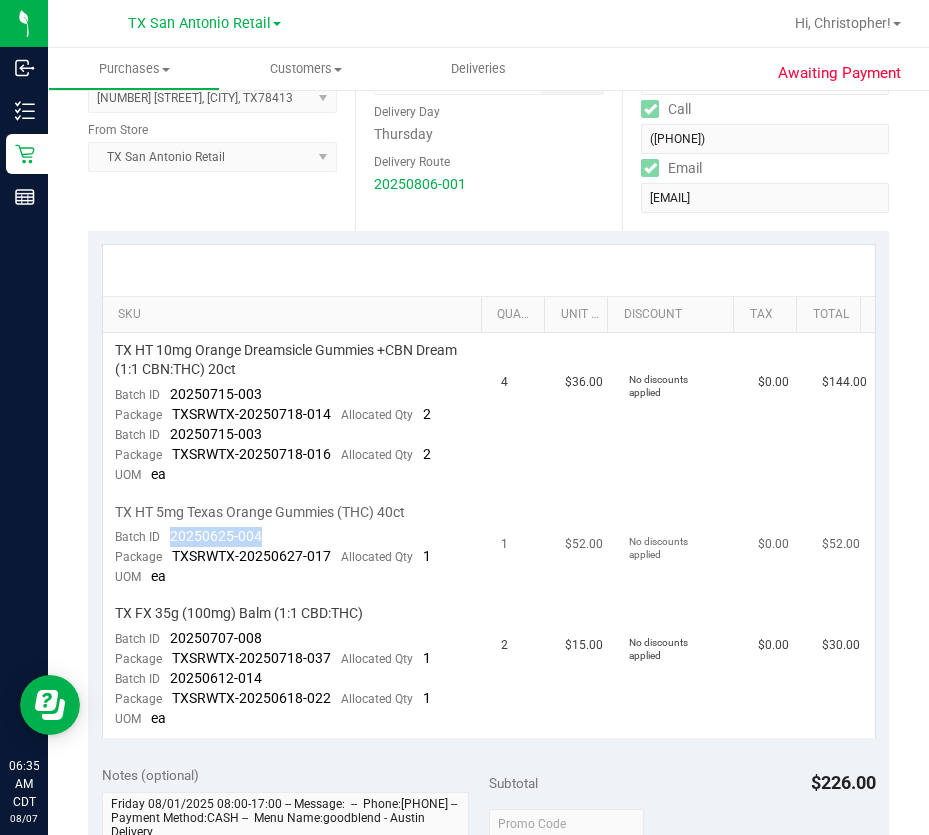 drag, startPoint x: 258, startPoint y: 536, endPoint x: 162, endPoint y: 542, distance: 96.18732 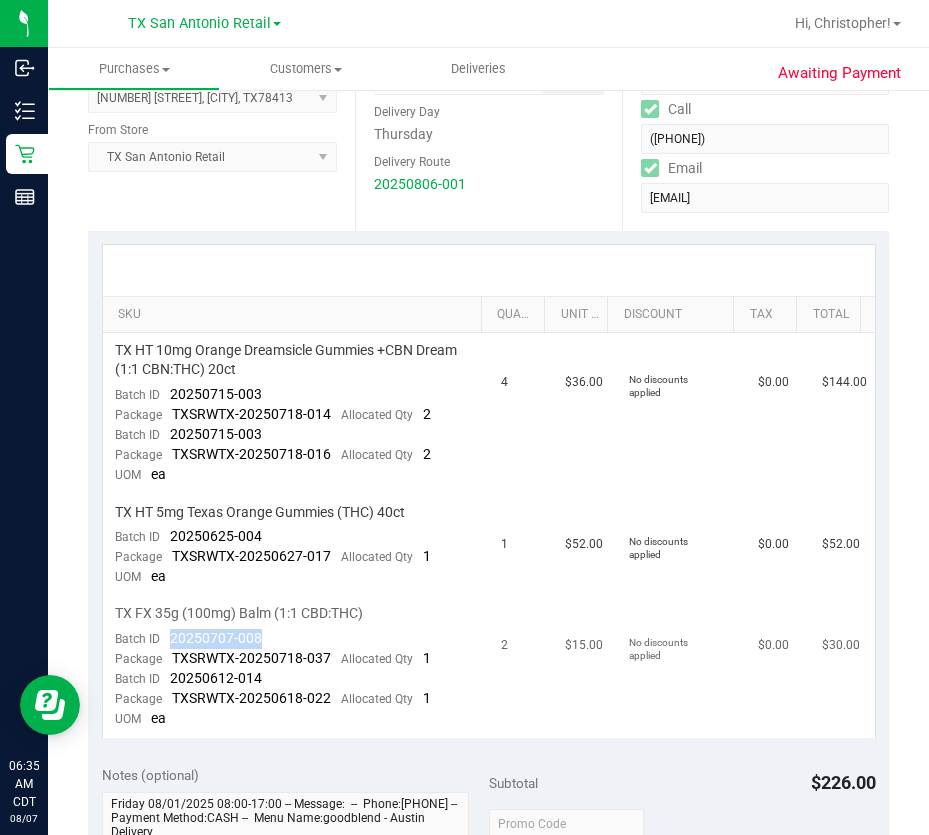 drag, startPoint x: 266, startPoint y: 629, endPoint x: 171, endPoint y: 643, distance: 96.02604 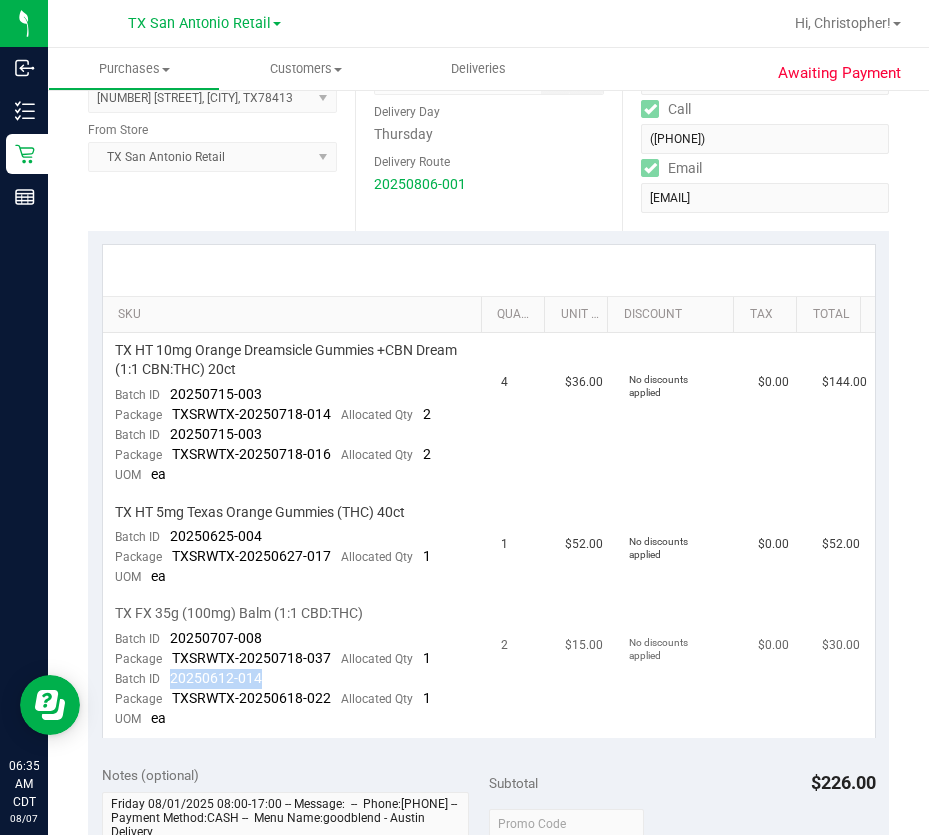 drag, startPoint x: 261, startPoint y: 676, endPoint x: 166, endPoint y: 686, distance: 95.524864 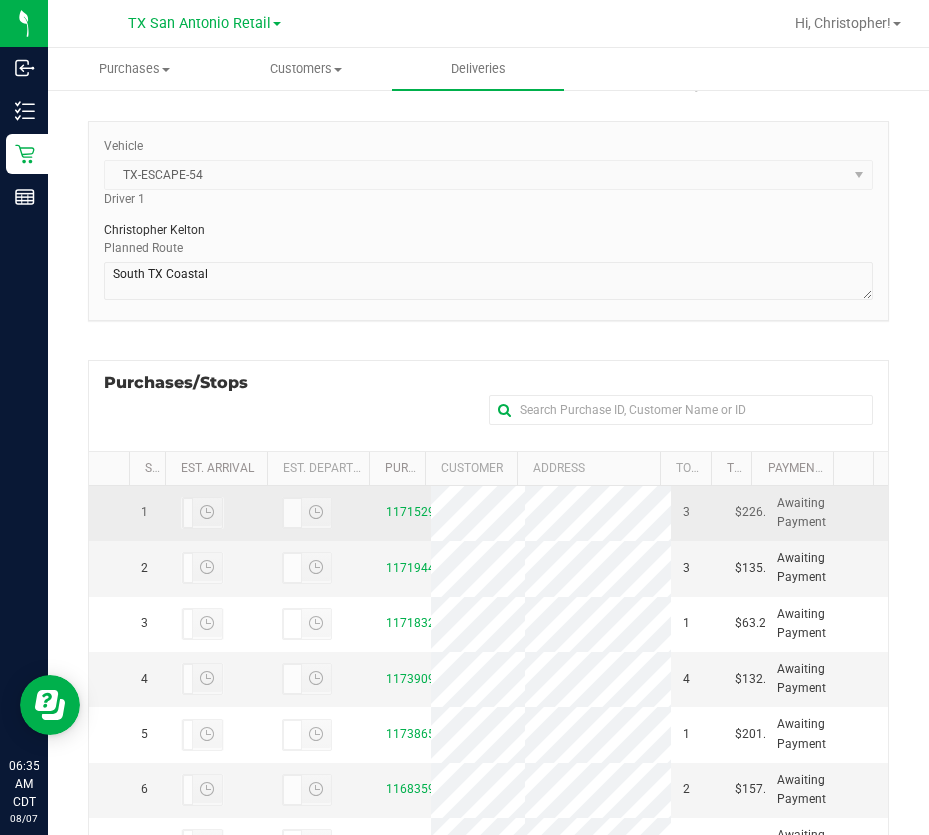 scroll, scrollTop: 300, scrollLeft: 0, axis: vertical 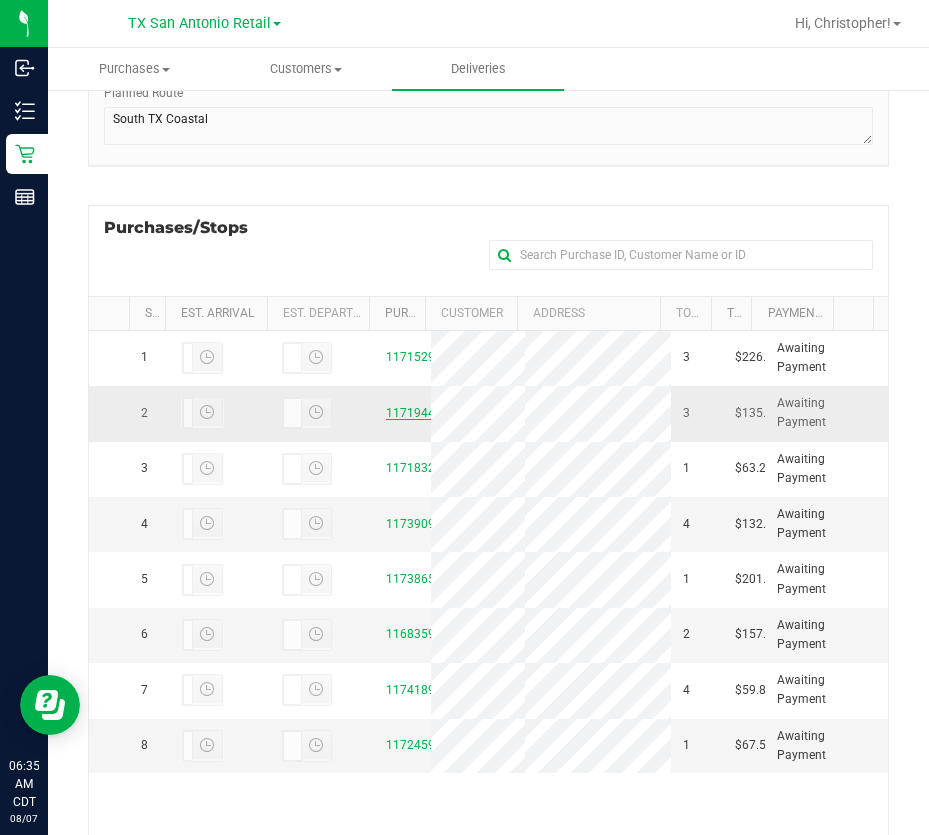 click on "11719440" at bounding box center (414, 413) 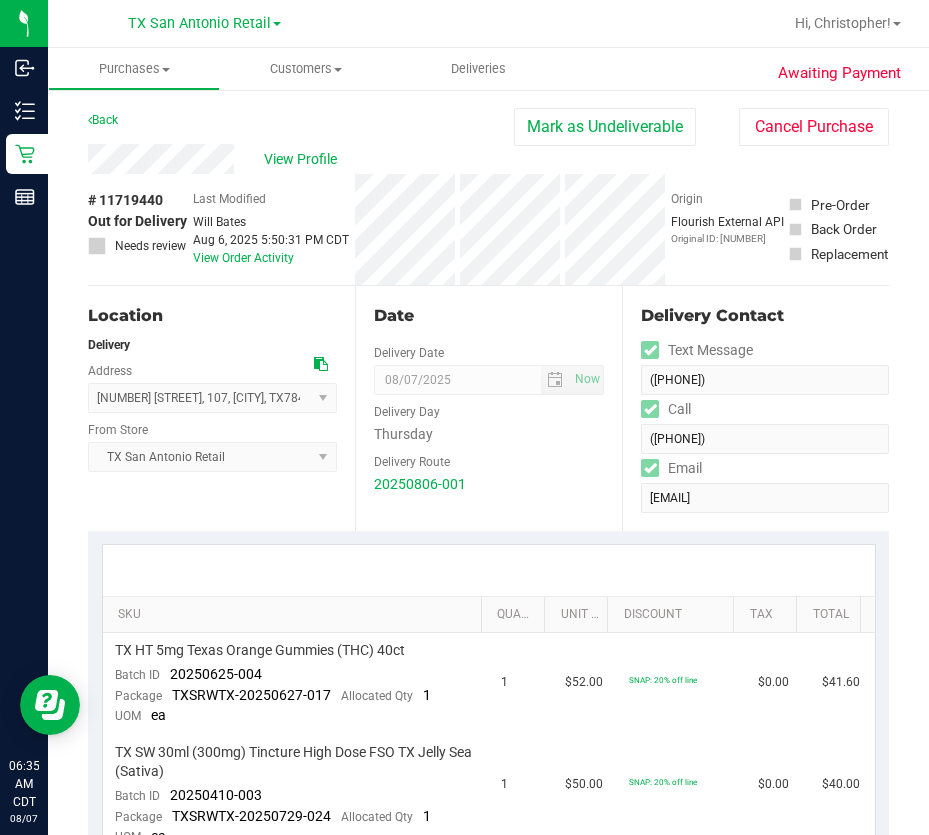 scroll, scrollTop: 400, scrollLeft: 0, axis: vertical 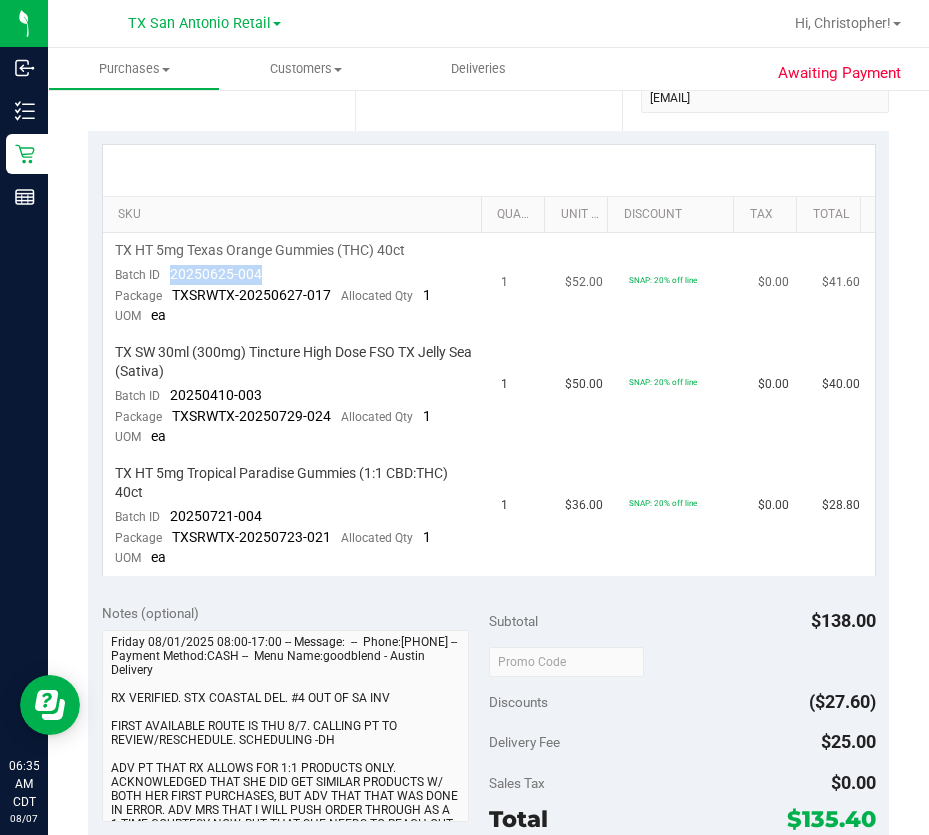 drag, startPoint x: 272, startPoint y: 265, endPoint x: 169, endPoint y: 279, distance: 103.947105 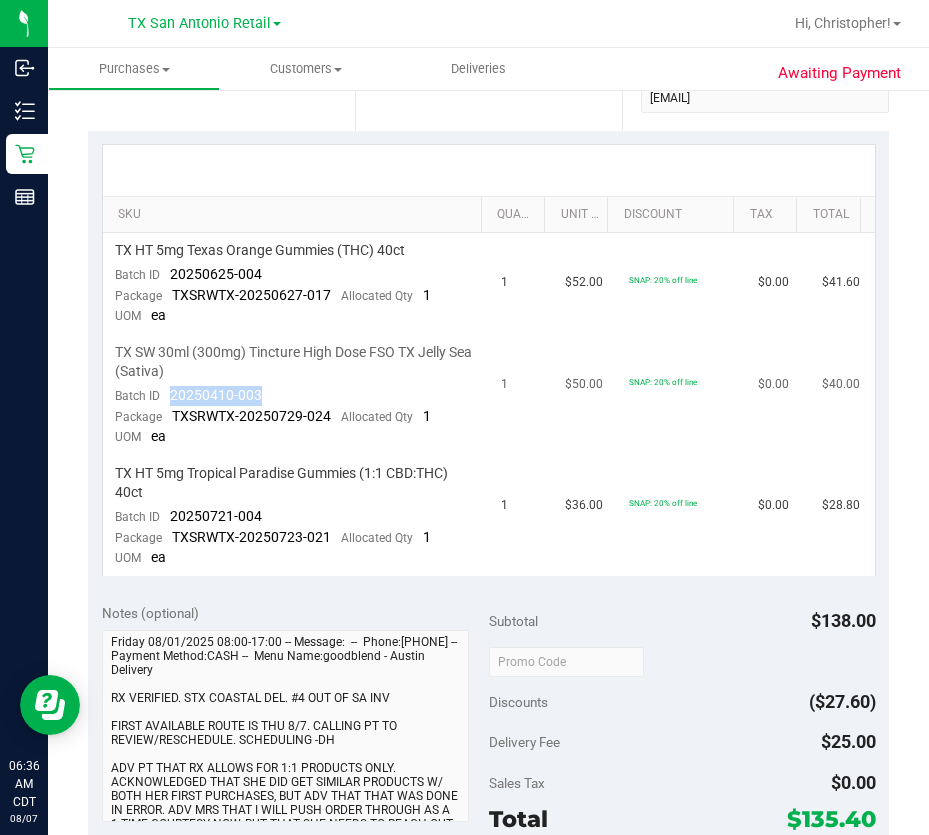 drag, startPoint x: 262, startPoint y: 394, endPoint x: 168, endPoint y: 398, distance: 94.08507 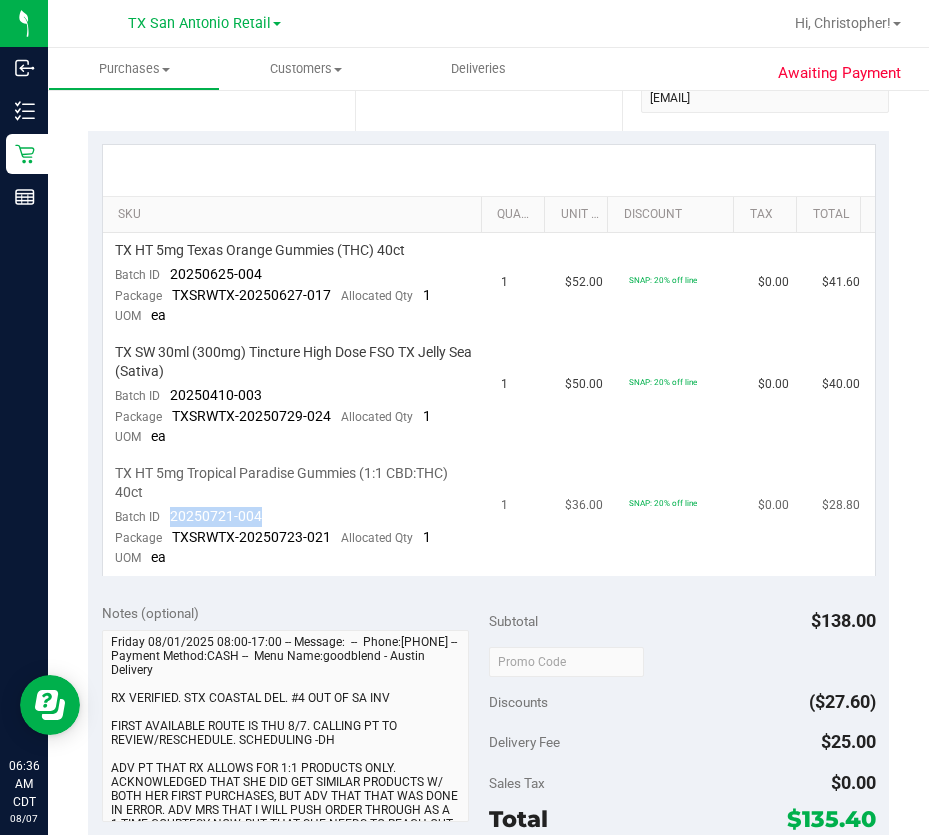drag, startPoint x: 284, startPoint y: 512, endPoint x: 168, endPoint y: 512, distance: 116 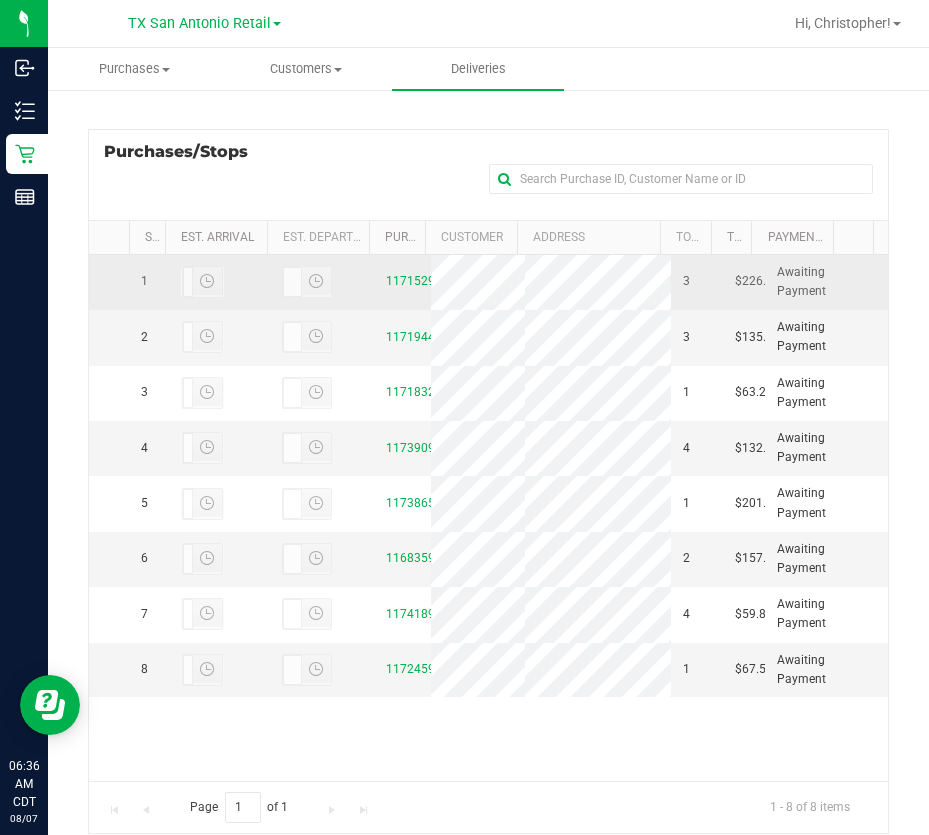 scroll, scrollTop: 428, scrollLeft: 0, axis: vertical 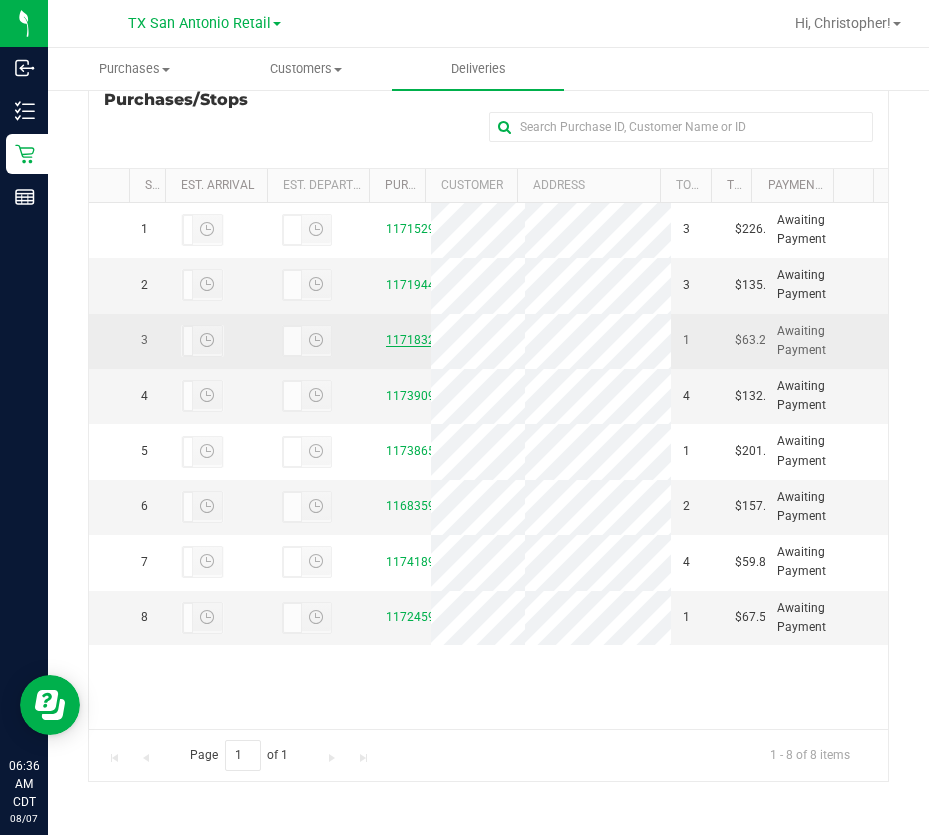 click on "11718323" at bounding box center [414, 340] 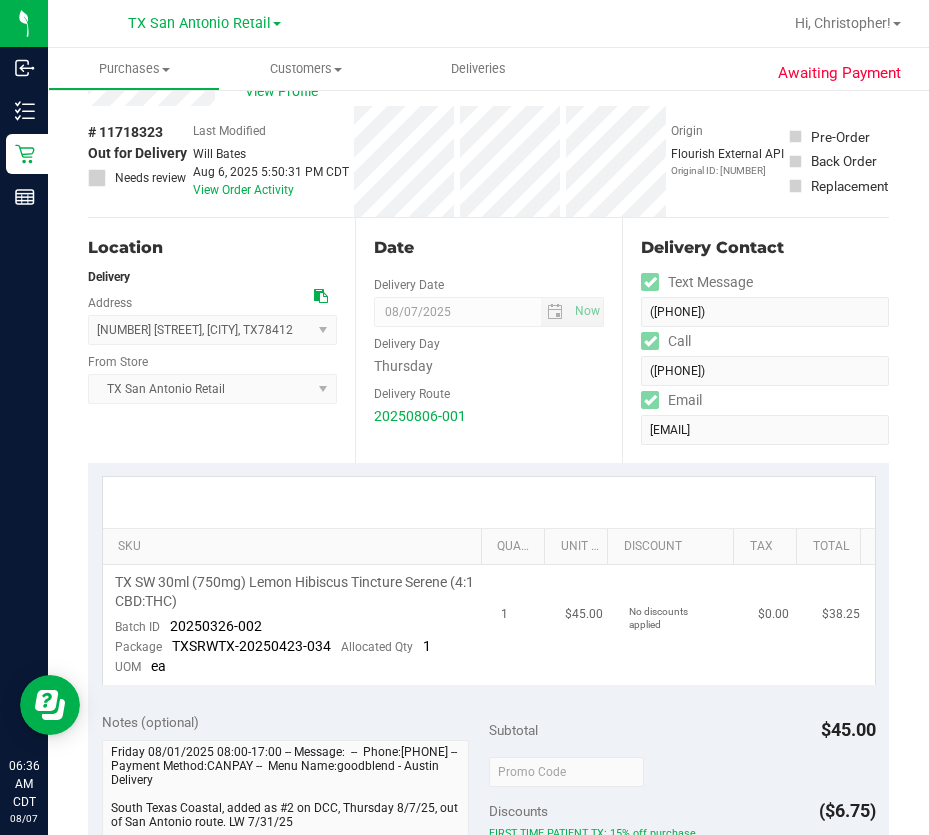 scroll, scrollTop: 200, scrollLeft: 0, axis: vertical 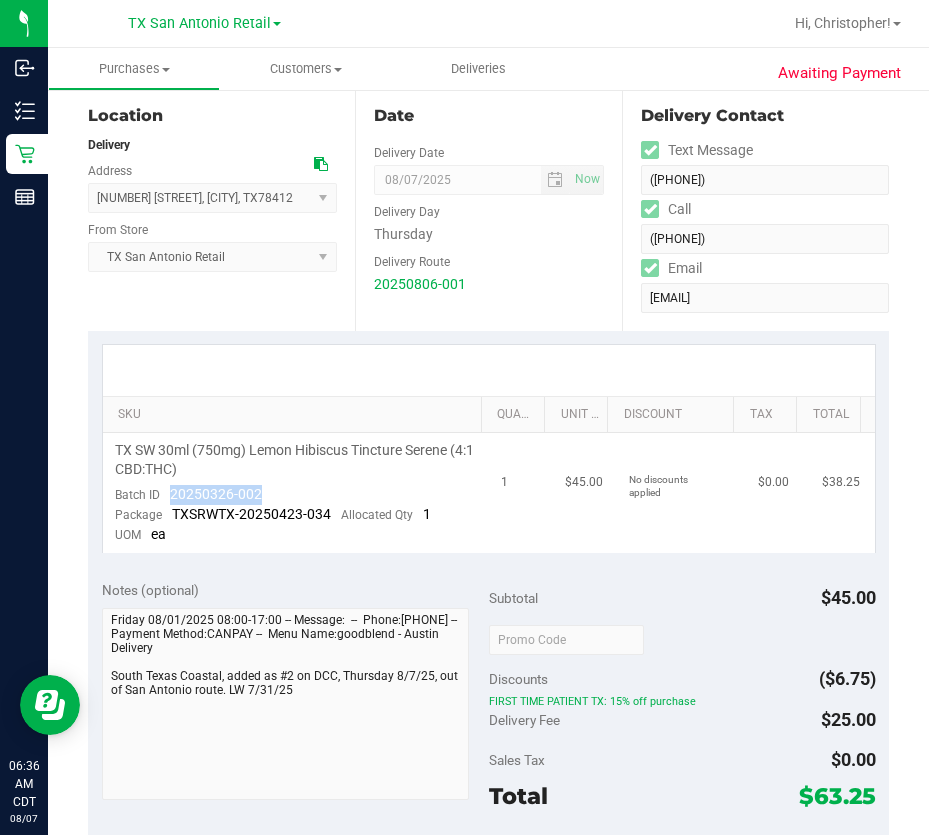 drag, startPoint x: 266, startPoint y: 495, endPoint x: 169, endPoint y: 489, distance: 97.18539 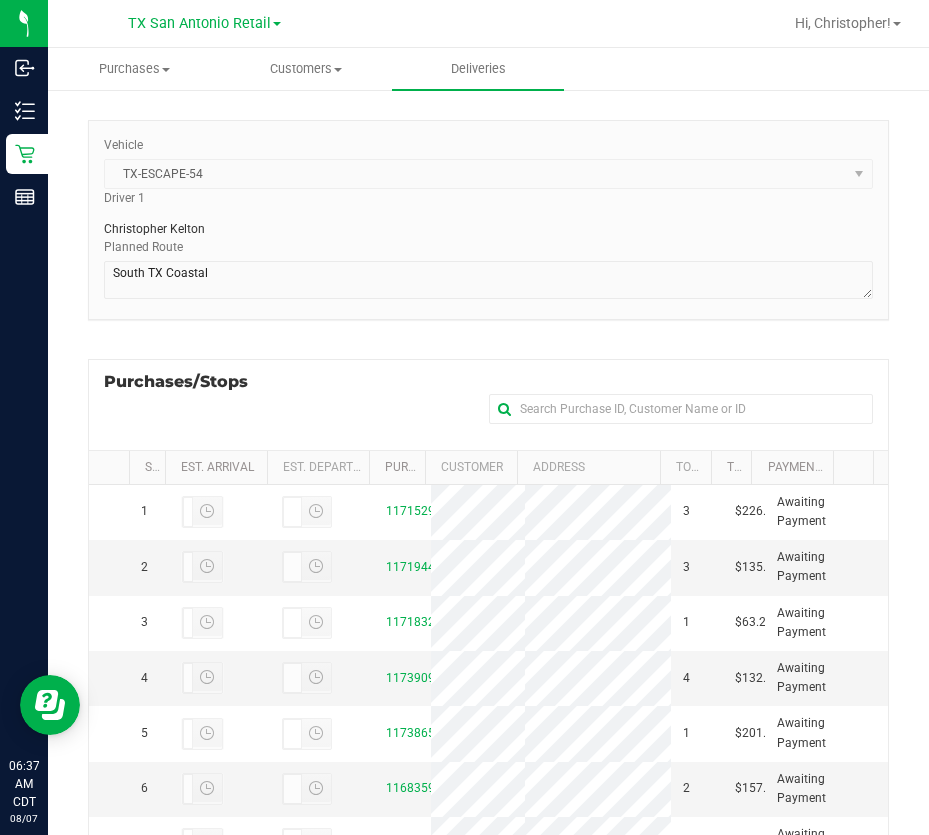 scroll, scrollTop: 300, scrollLeft: 0, axis: vertical 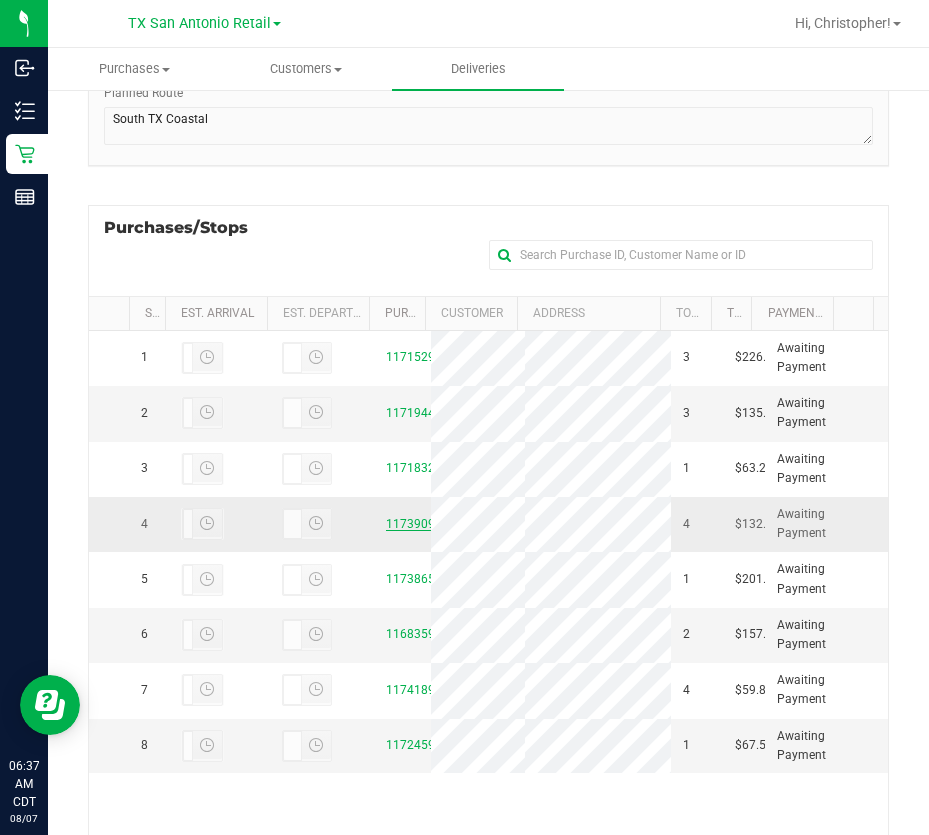 click on "11739091" at bounding box center [414, 524] 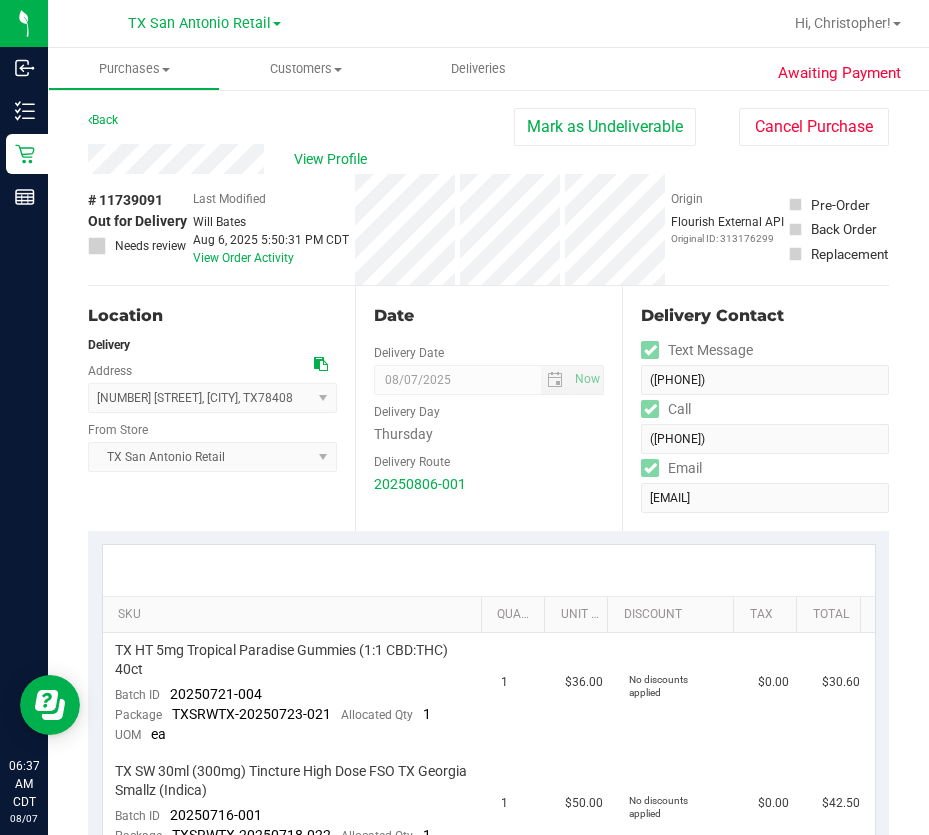 scroll, scrollTop: 300, scrollLeft: 0, axis: vertical 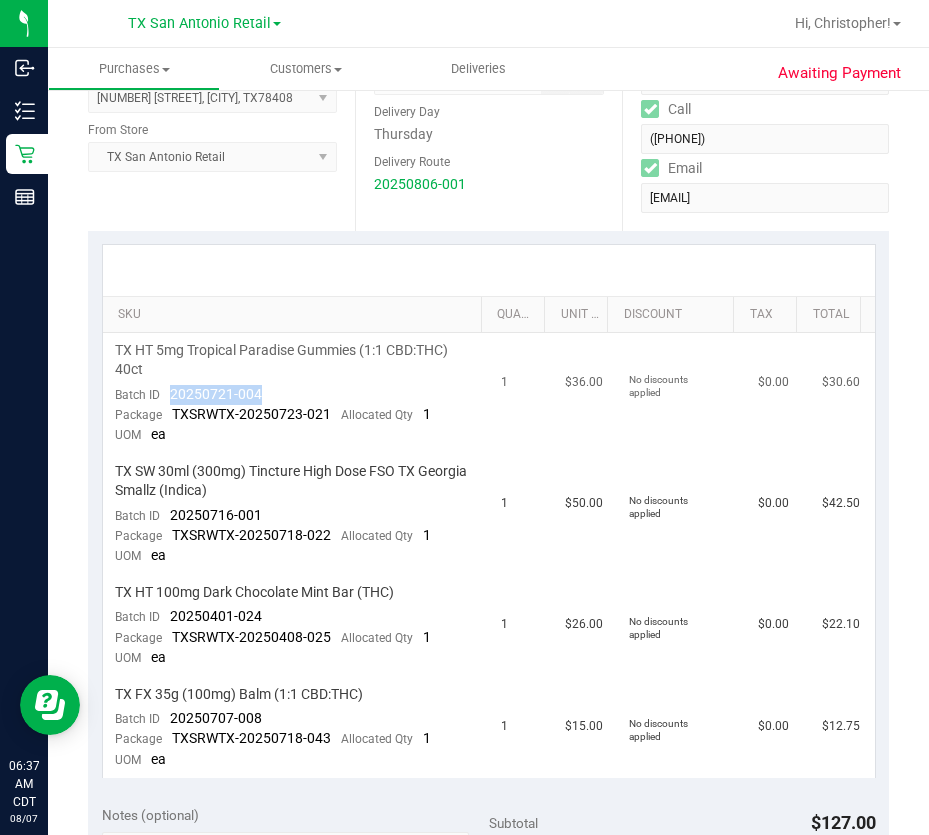 drag, startPoint x: 284, startPoint y: 382, endPoint x: 171, endPoint y: 397, distance: 113.99123 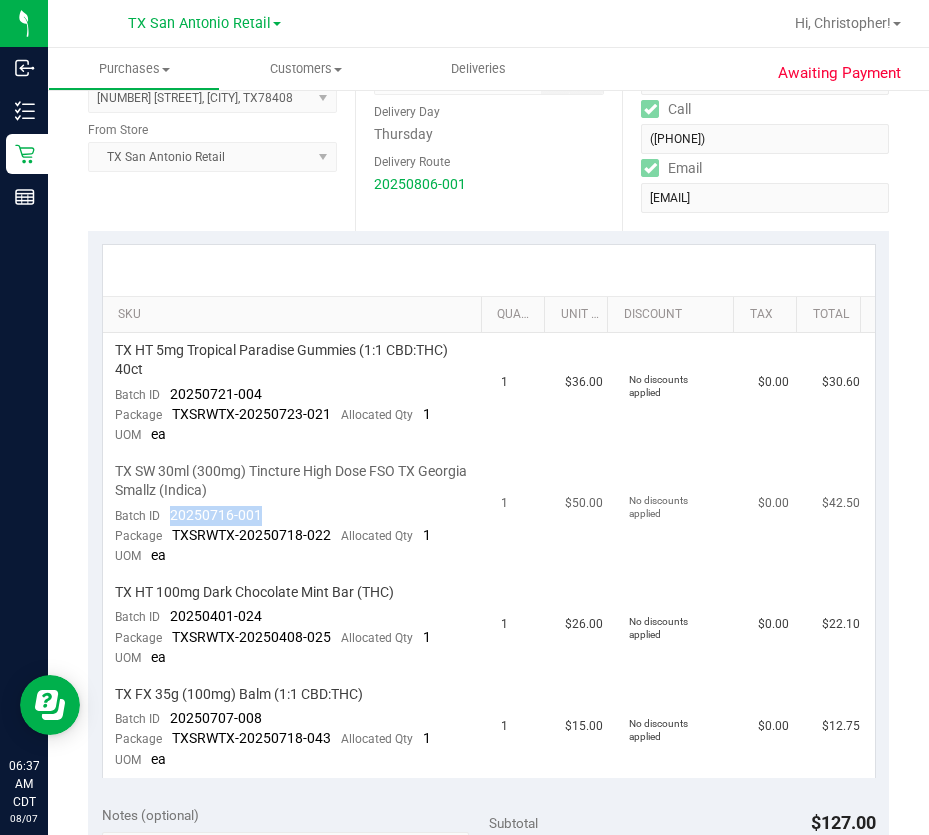 drag, startPoint x: 336, startPoint y: 513, endPoint x: 176, endPoint y: 518, distance: 160.07811 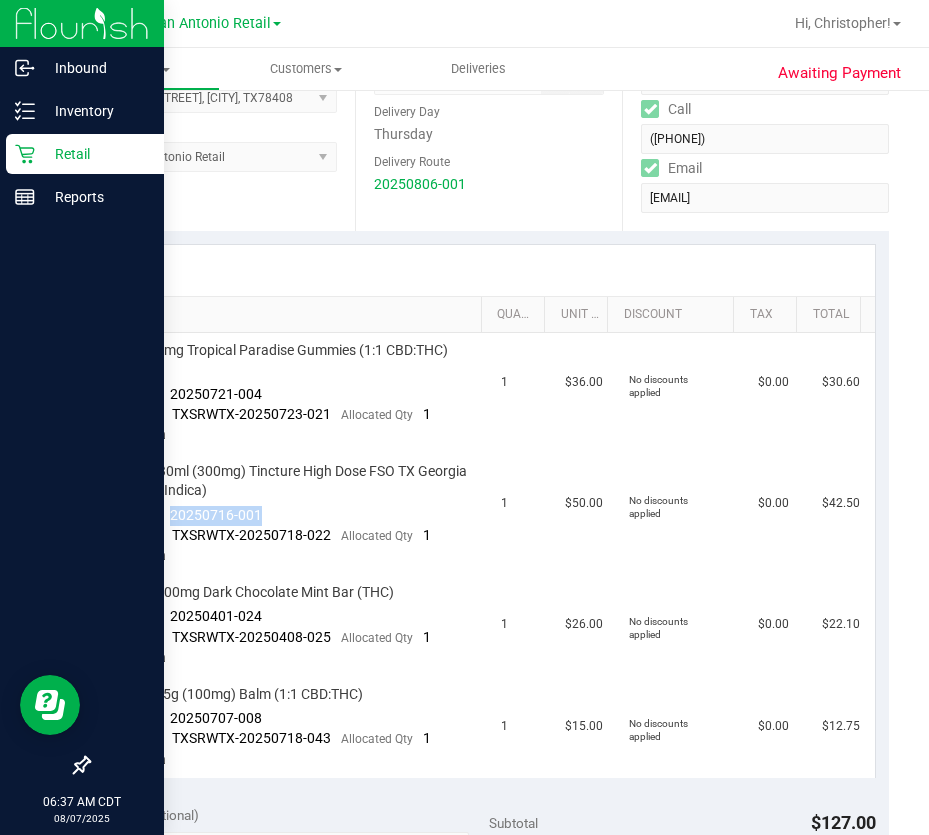 copy on "20250716-001" 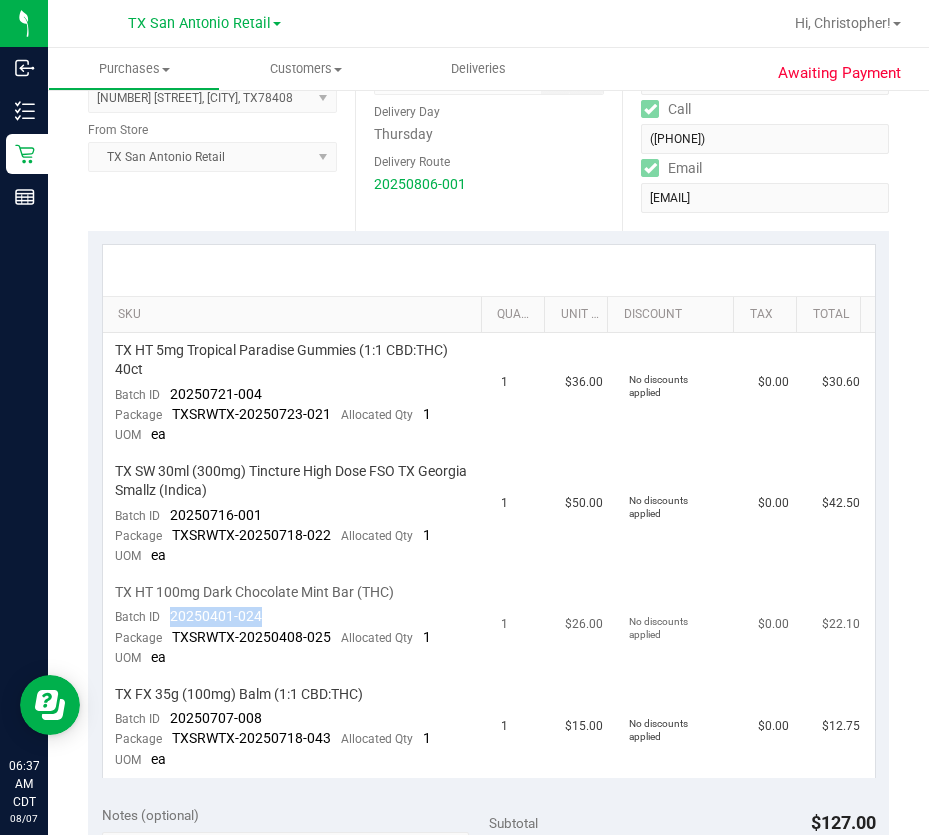drag, startPoint x: 260, startPoint y: 613, endPoint x: 164, endPoint y: 624, distance: 96.62815 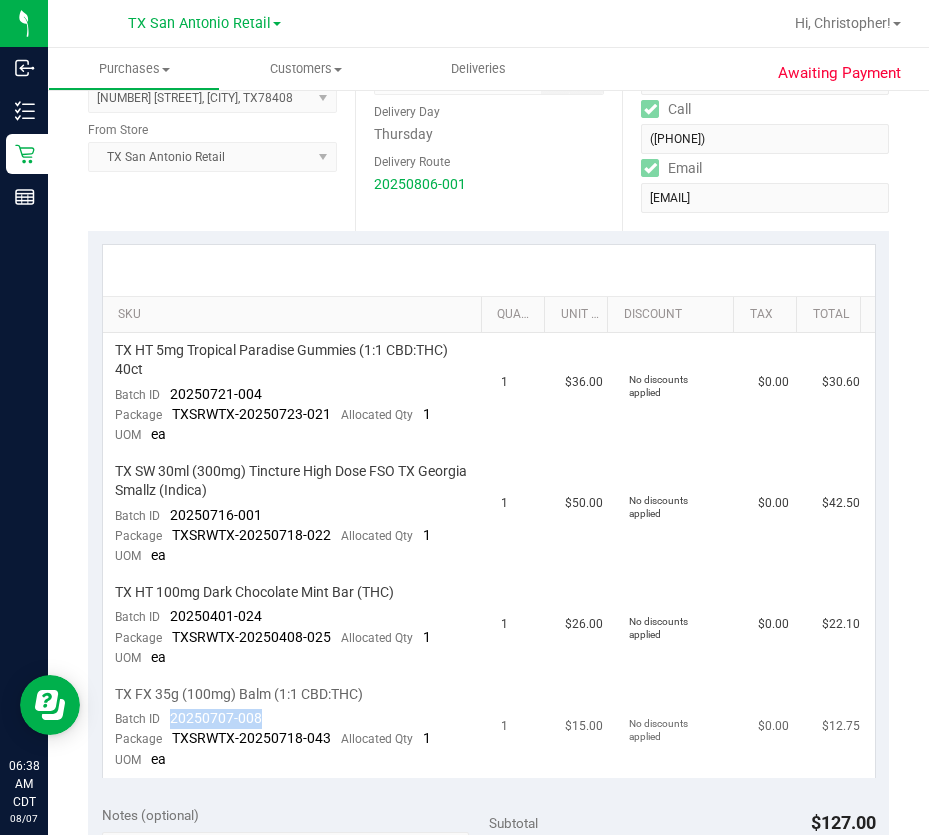 drag, startPoint x: 282, startPoint y: 724, endPoint x: 166, endPoint y: 714, distance: 116.43024 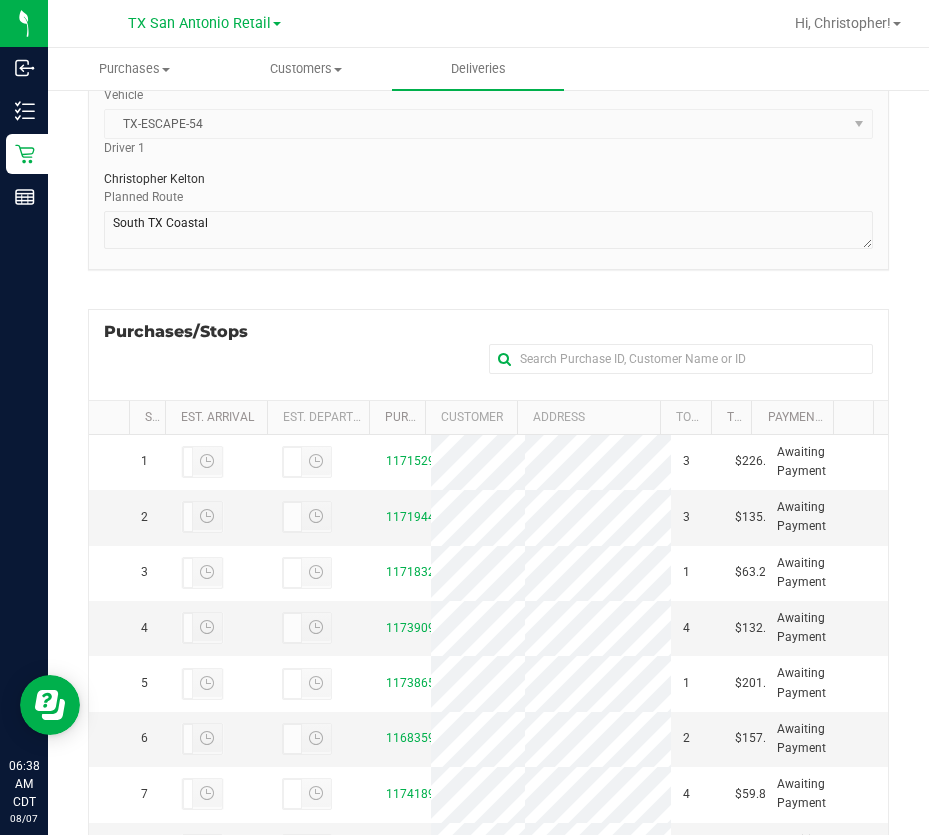 scroll, scrollTop: 428, scrollLeft: 0, axis: vertical 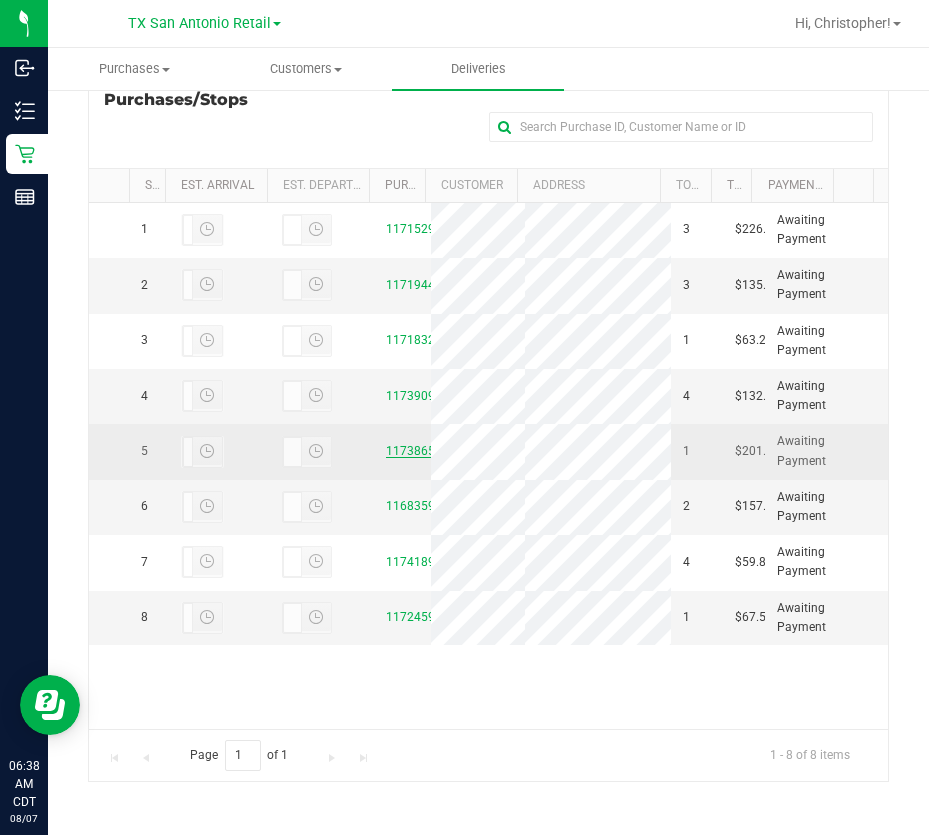 click on "11738659" at bounding box center [414, 451] 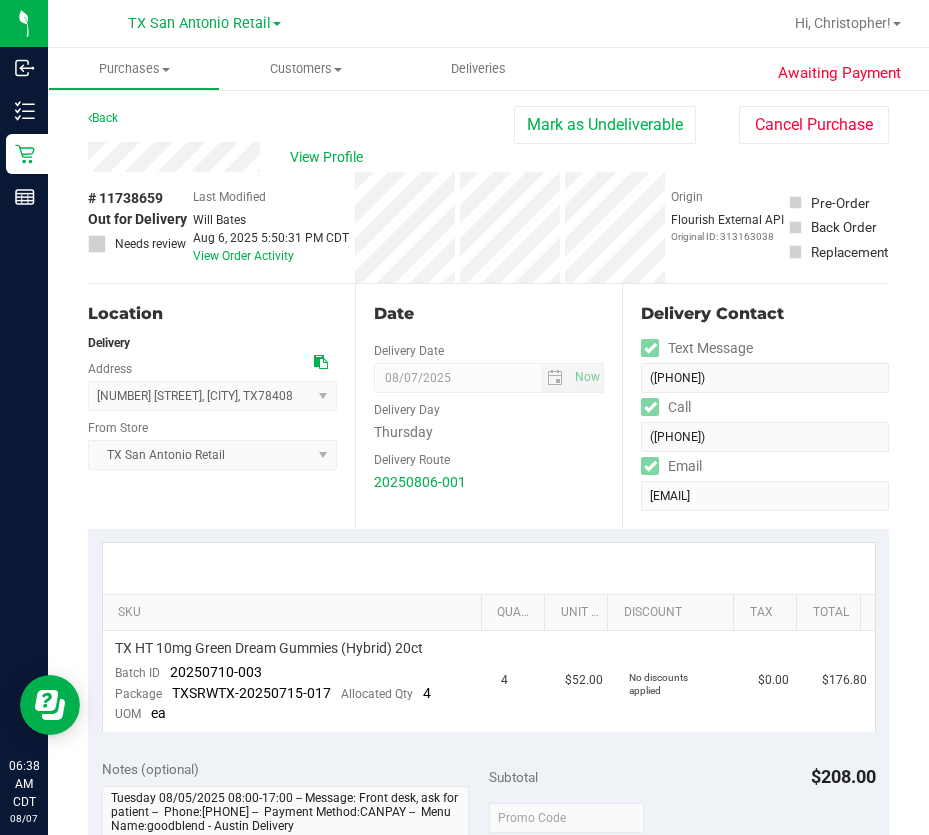 scroll, scrollTop: 0, scrollLeft: 0, axis: both 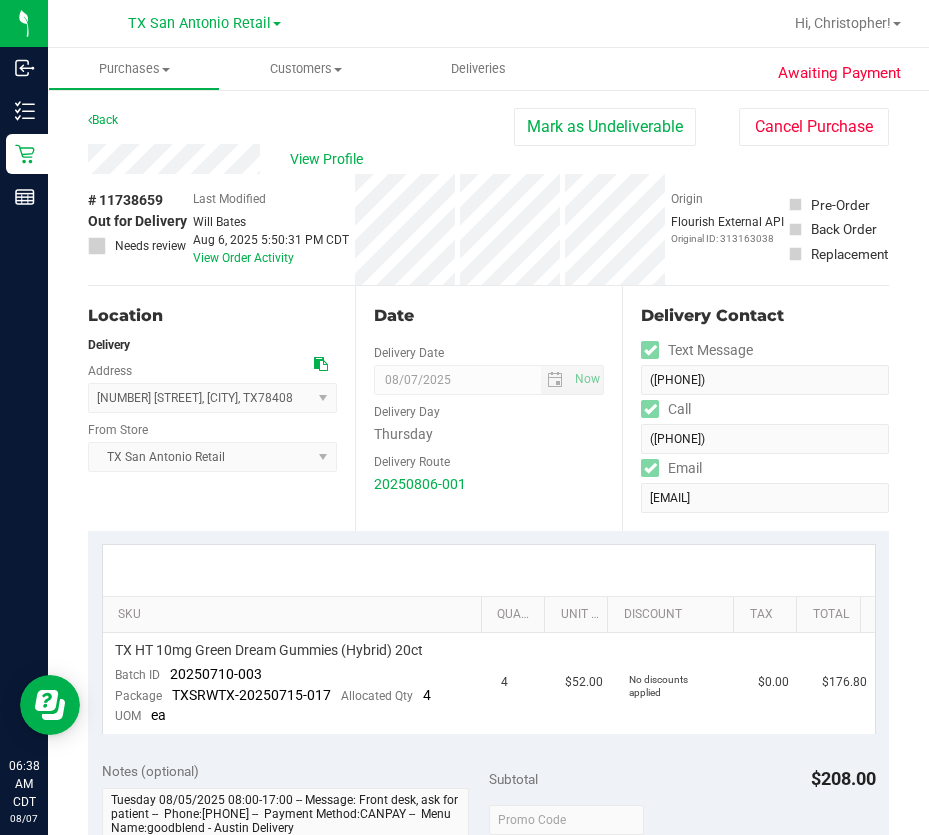 click on "View Profile" at bounding box center [301, 159] 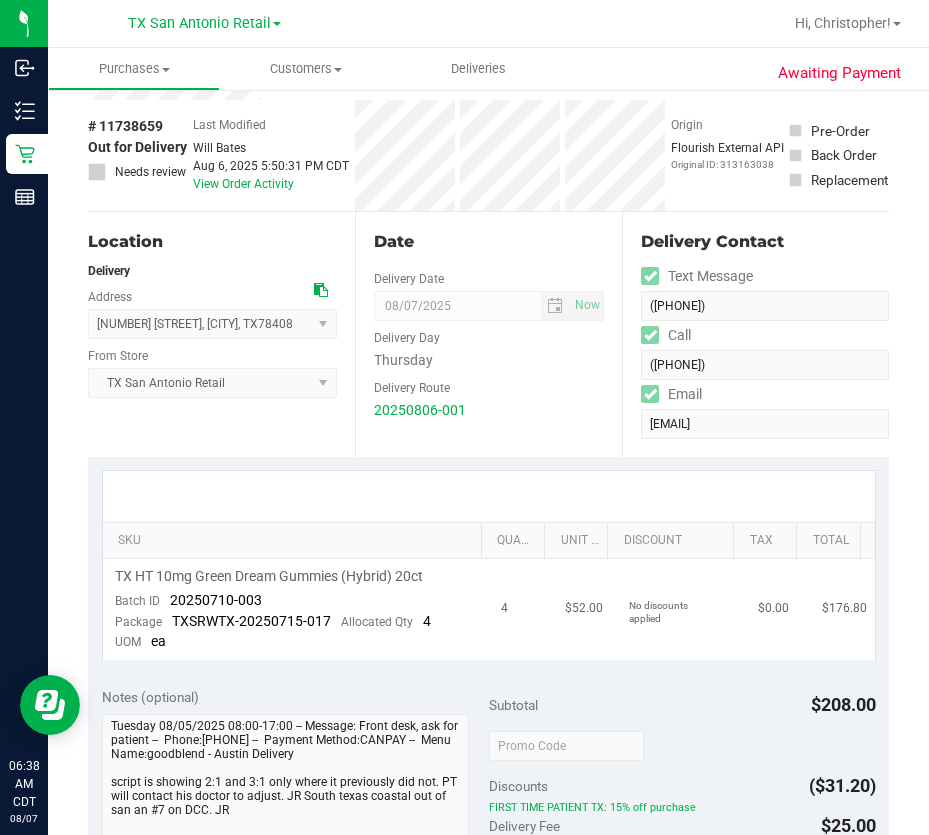 scroll, scrollTop: 200, scrollLeft: 0, axis: vertical 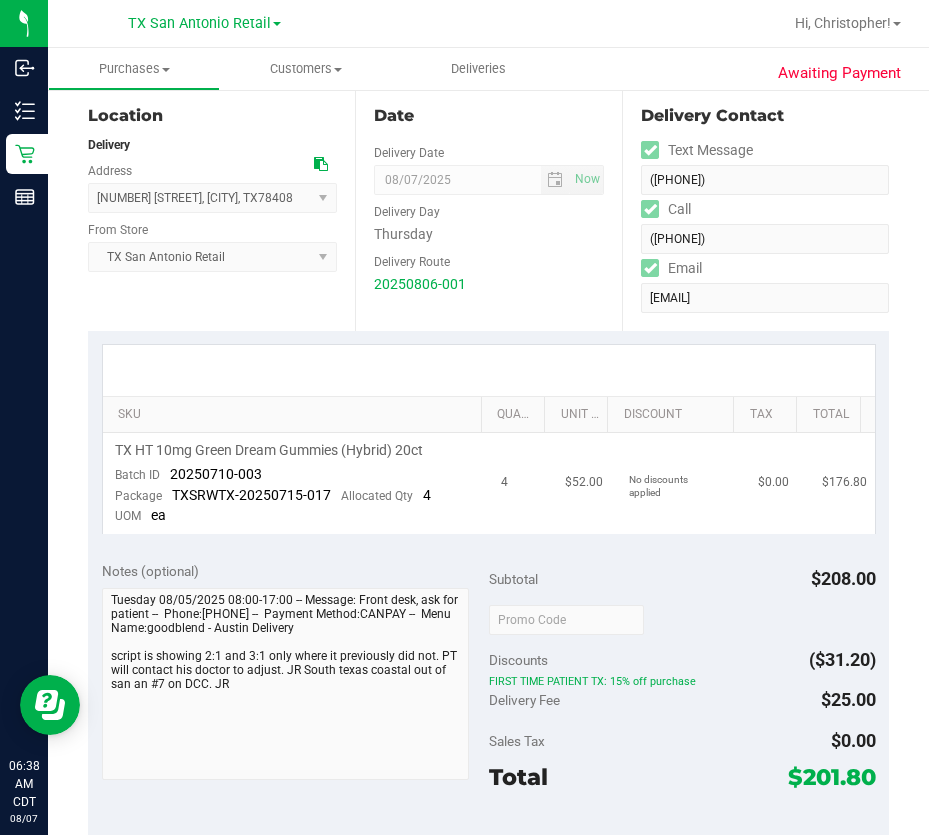 click on "TX HT 10mg Green Dream Gummies (Hybrid) 20ct
Batch ID
20250710-003
Package
TXSRWTX-20250715-017
Allocated Qty
4
UOM
ea" at bounding box center [296, 483] 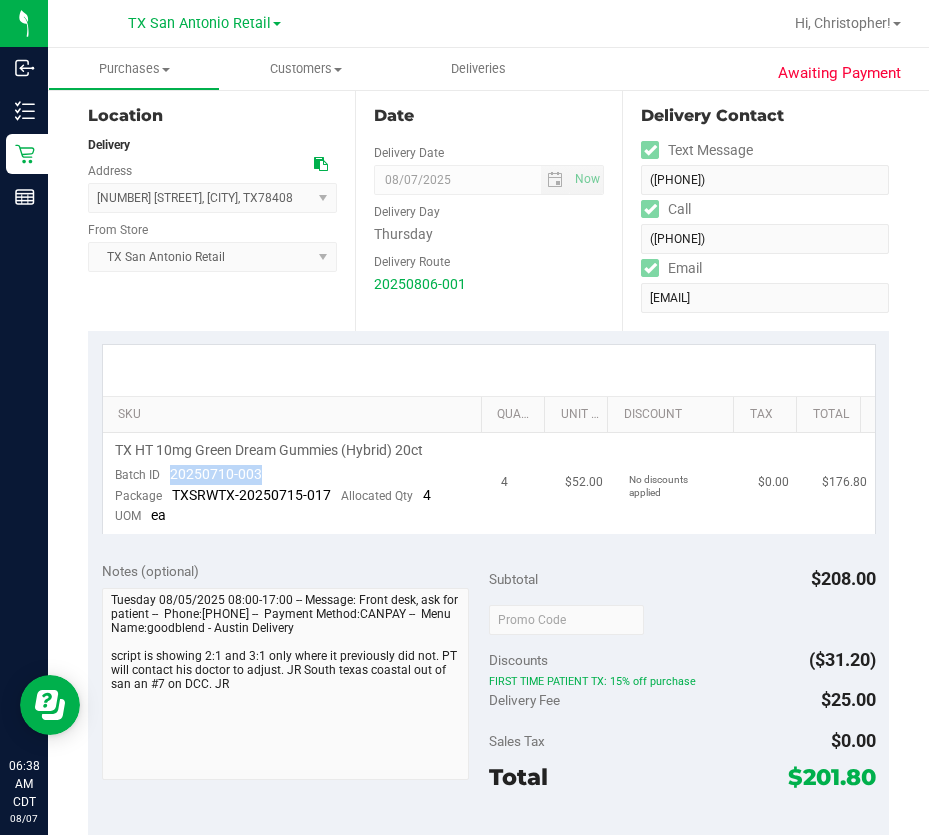 drag, startPoint x: 264, startPoint y: 470, endPoint x: 164, endPoint y: 478, distance: 100.31949 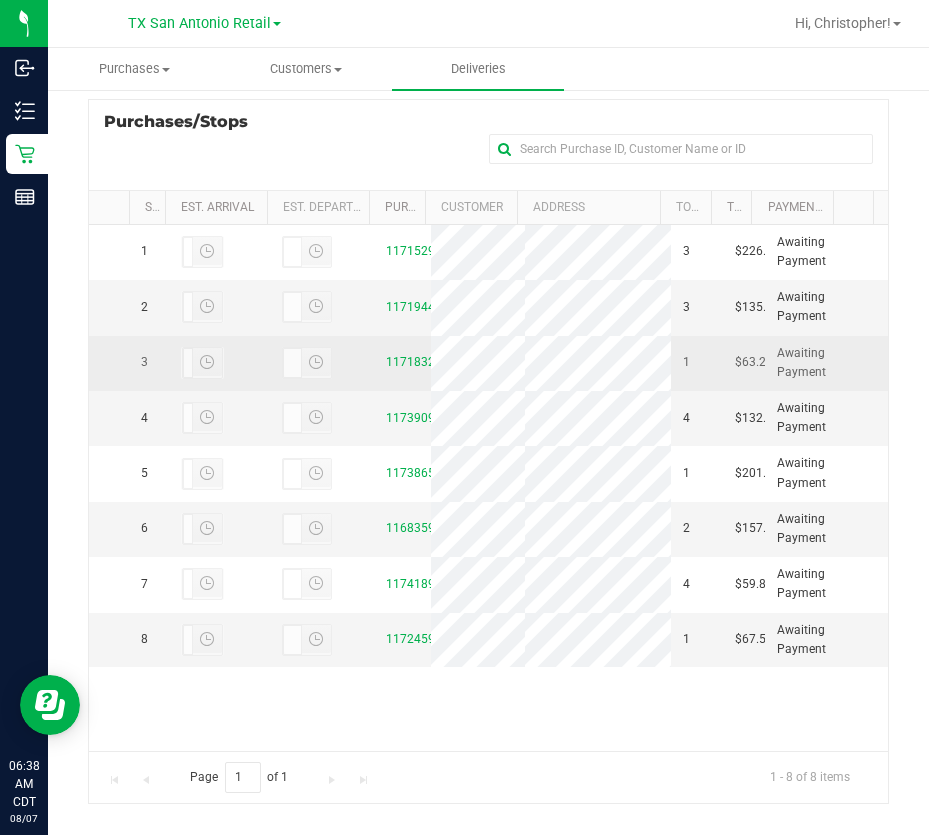 scroll, scrollTop: 428, scrollLeft: 0, axis: vertical 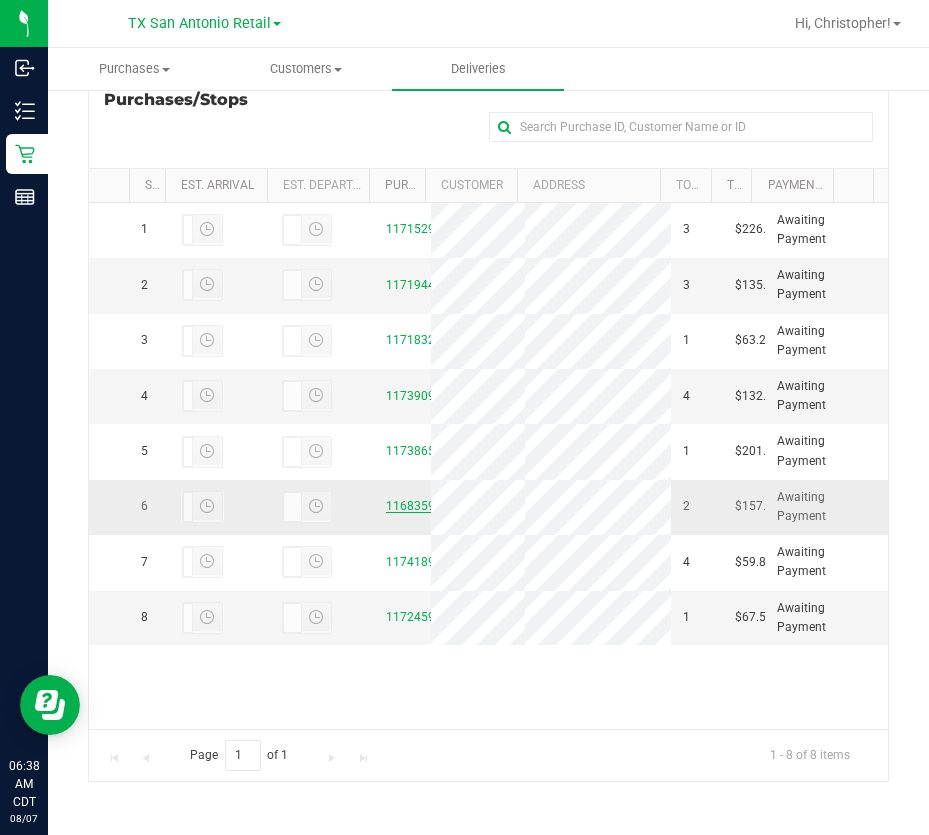 click on "11683596" at bounding box center [414, 506] 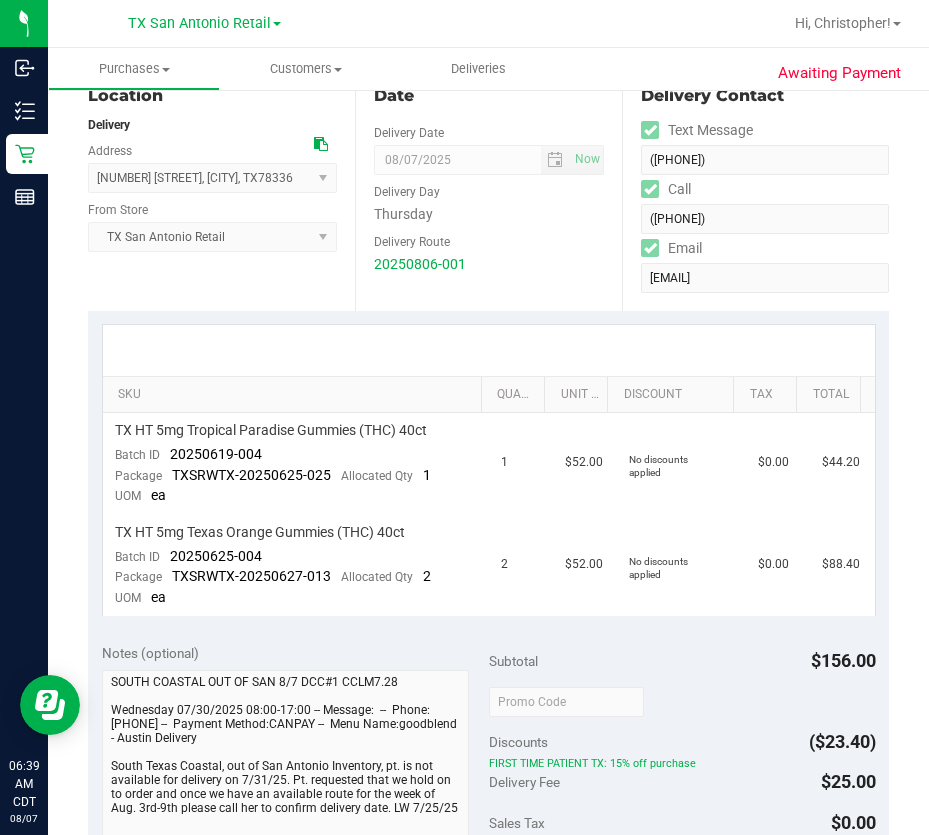 scroll, scrollTop: 400, scrollLeft: 0, axis: vertical 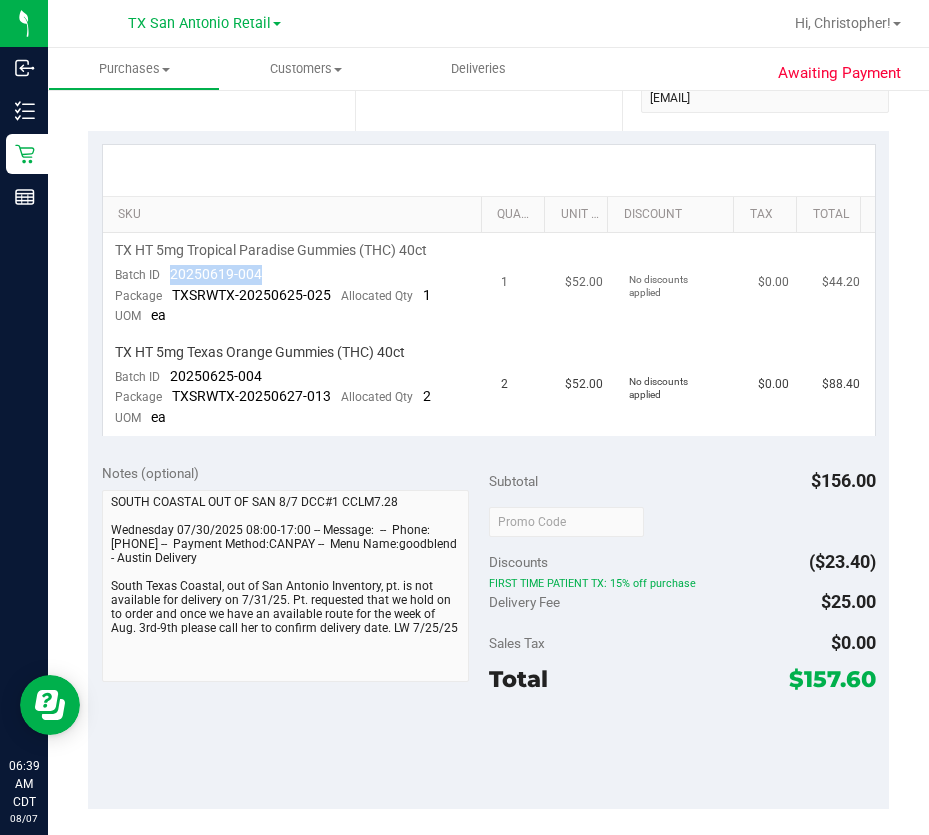 drag, startPoint x: 269, startPoint y: 274, endPoint x: 185, endPoint y: 285, distance: 84.71718 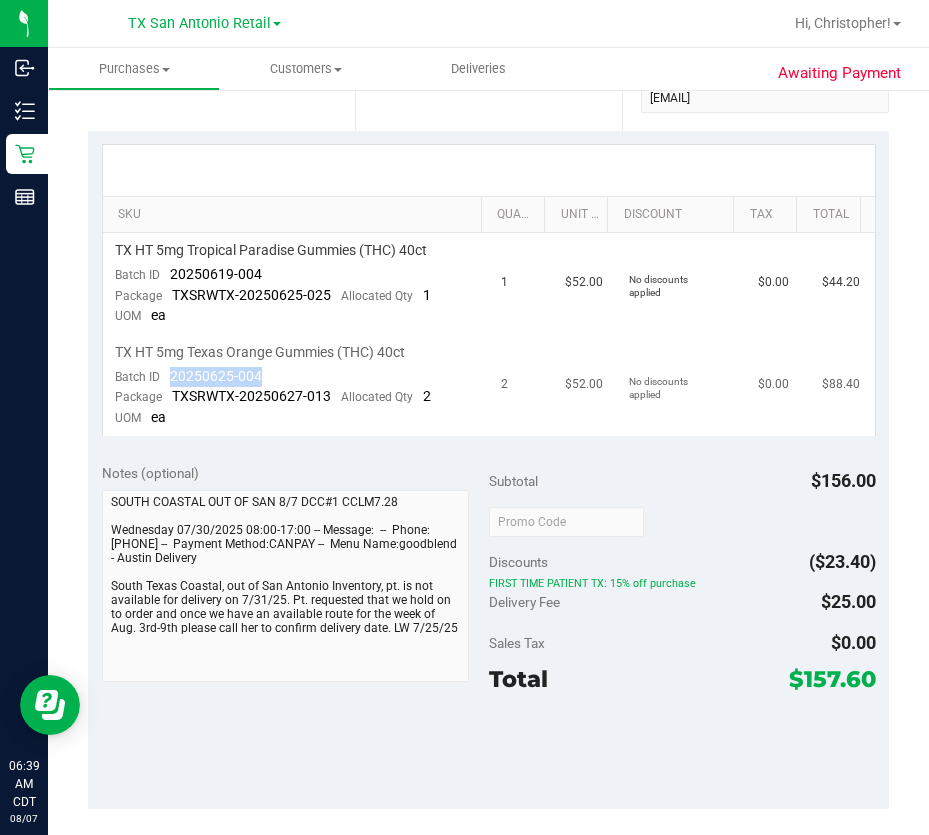 drag, startPoint x: 267, startPoint y: 372, endPoint x: 168, endPoint y: 374, distance: 99.0202 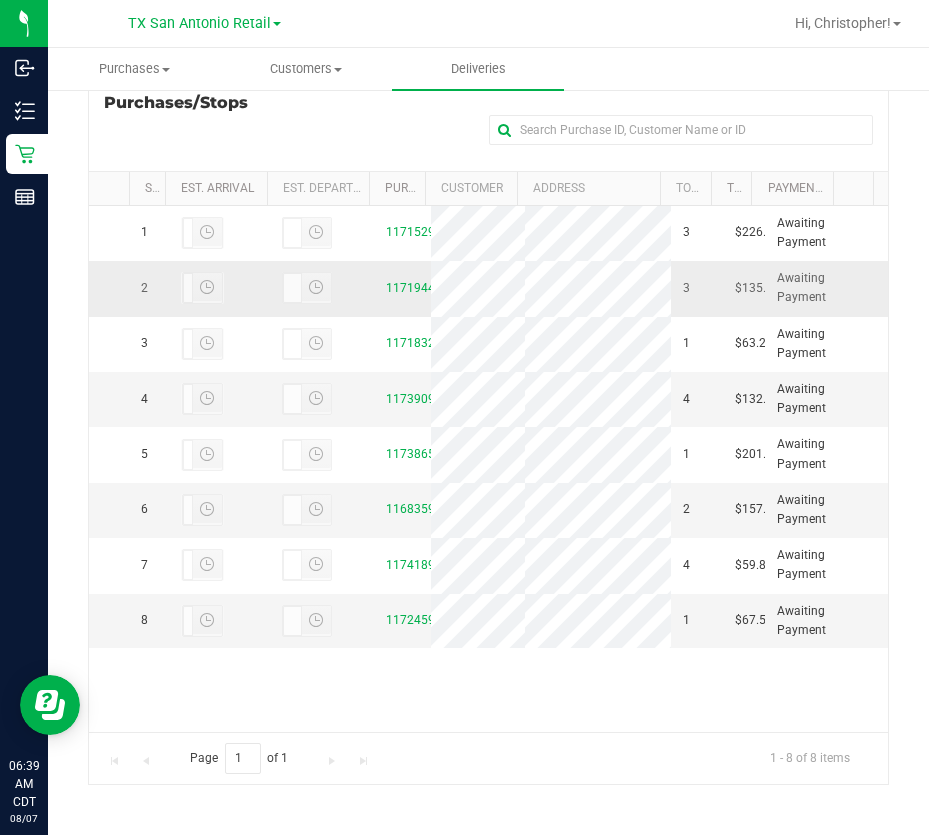 scroll, scrollTop: 428, scrollLeft: 0, axis: vertical 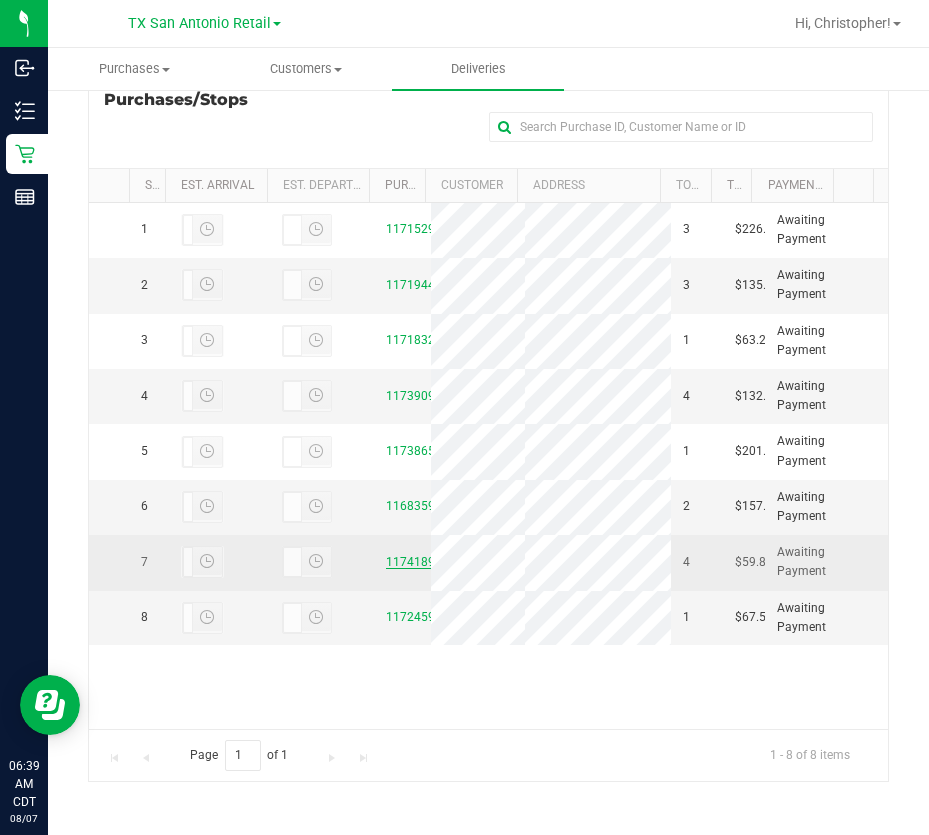 click on "11741893" at bounding box center [414, 562] 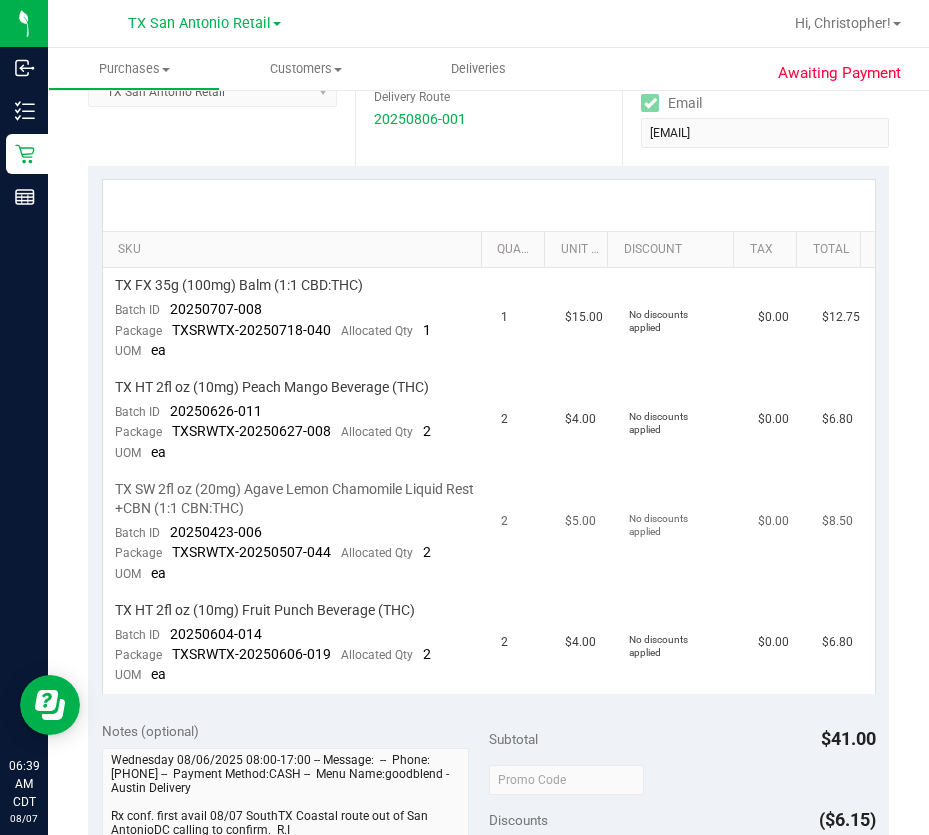 scroll, scrollTop: 400, scrollLeft: 0, axis: vertical 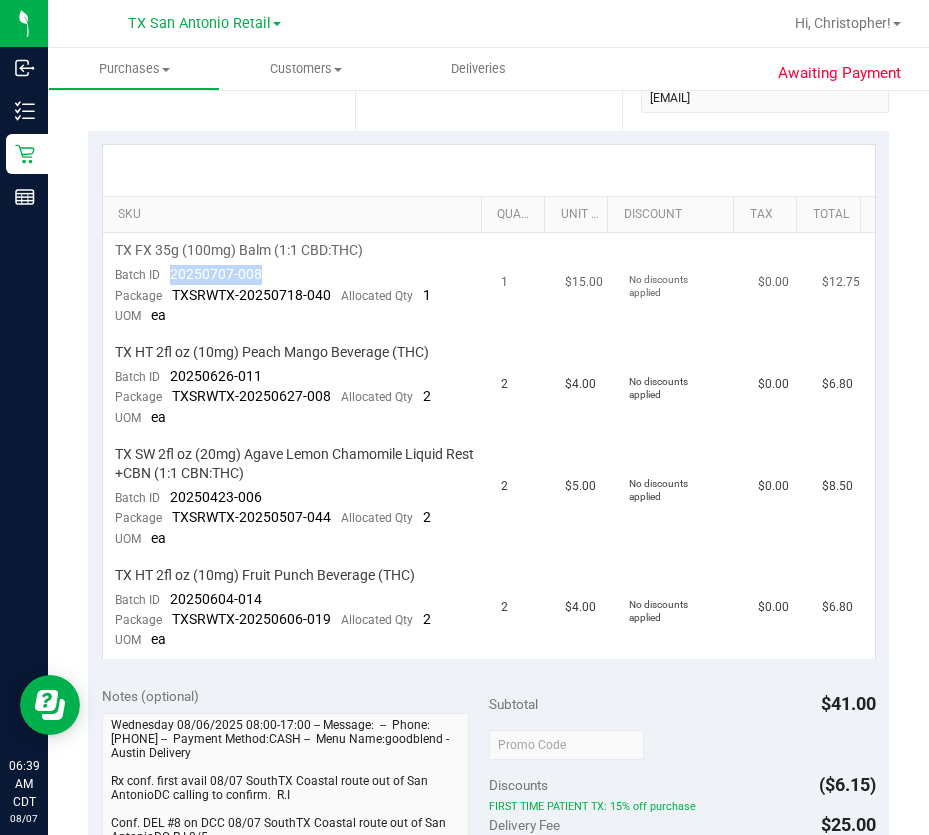 drag, startPoint x: 265, startPoint y: 275, endPoint x: 167, endPoint y: 277, distance: 98.02041 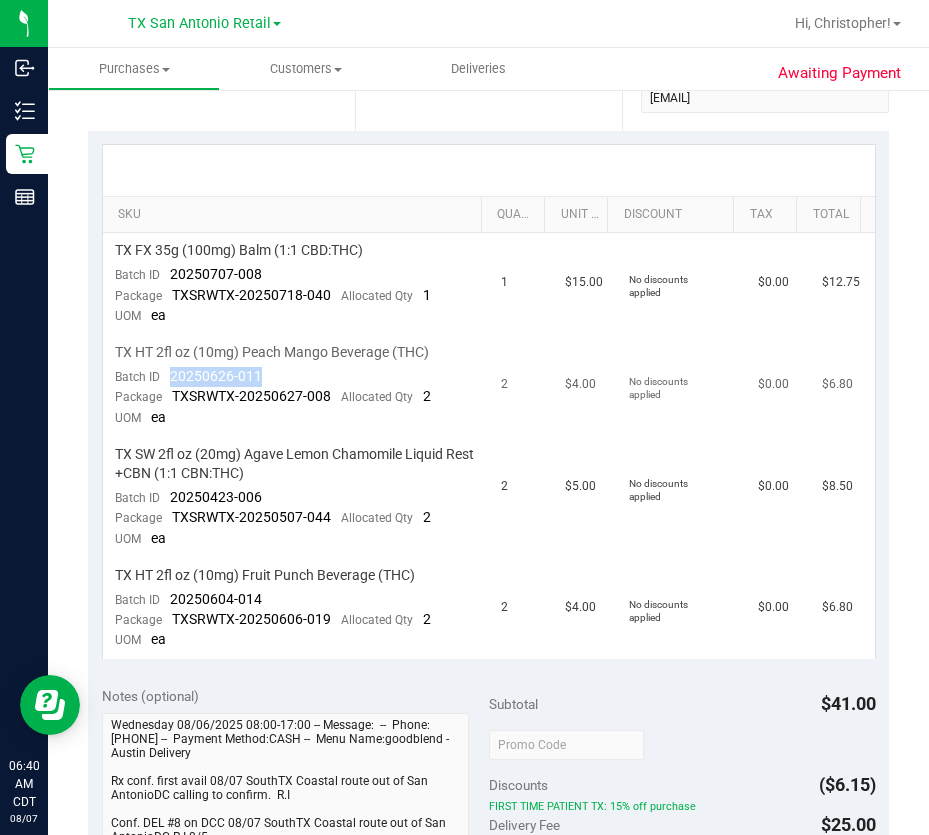 drag, startPoint x: 262, startPoint y: 372, endPoint x: 168, endPoint y: 380, distance: 94.33981 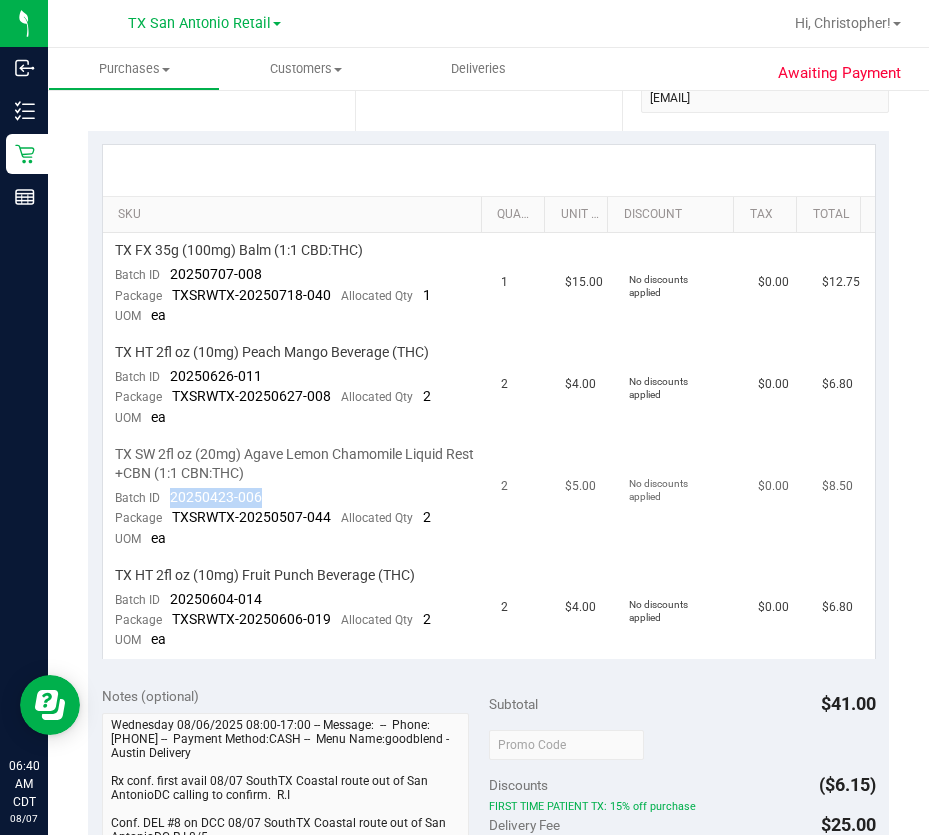 drag, startPoint x: 277, startPoint y: 504, endPoint x: 166, endPoint y: 495, distance: 111.364265 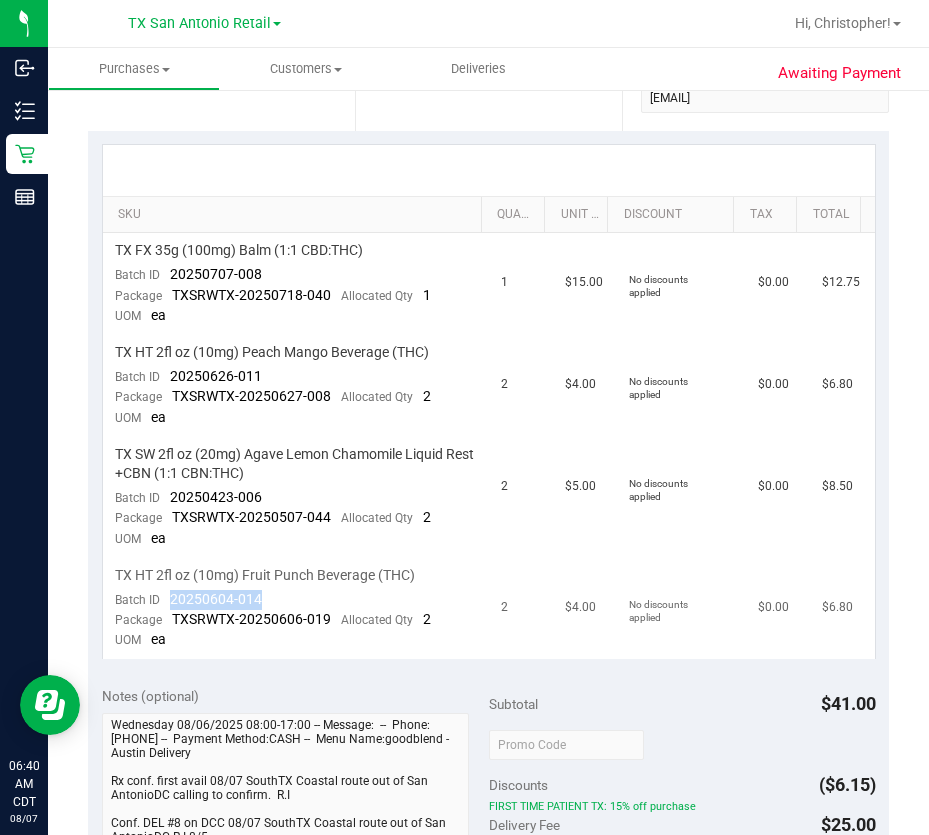 drag, startPoint x: 298, startPoint y: 600, endPoint x: 163, endPoint y: 604, distance: 135.05925 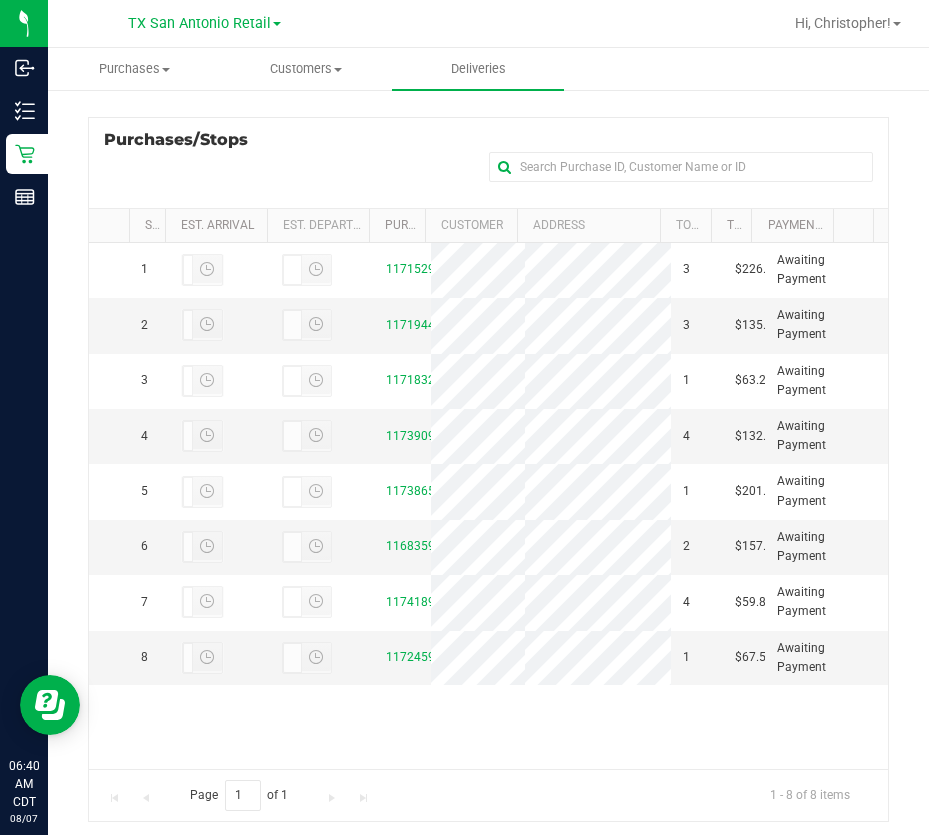scroll, scrollTop: 428, scrollLeft: 0, axis: vertical 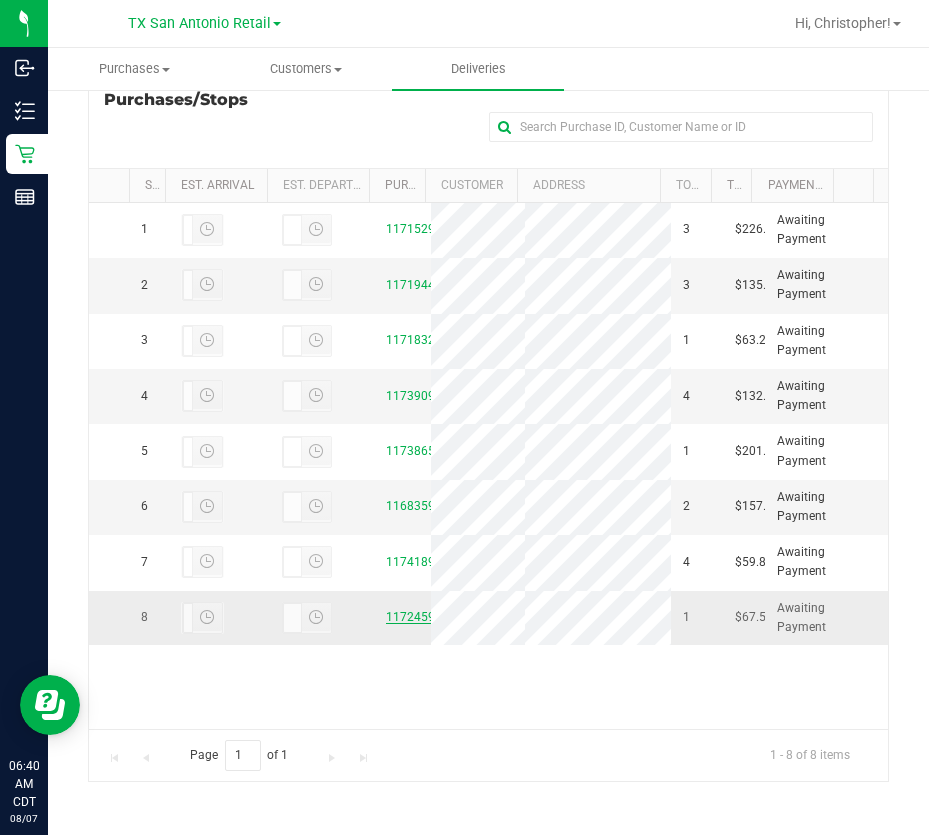 click on "11724597" at bounding box center [414, 617] 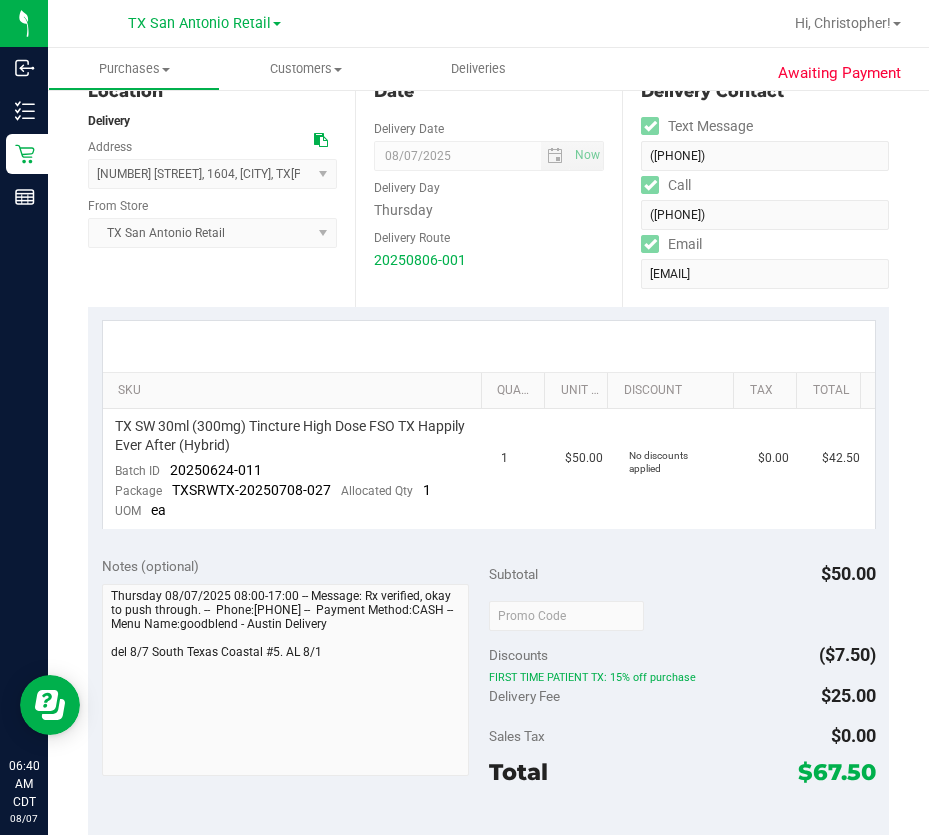 scroll, scrollTop: 400, scrollLeft: 0, axis: vertical 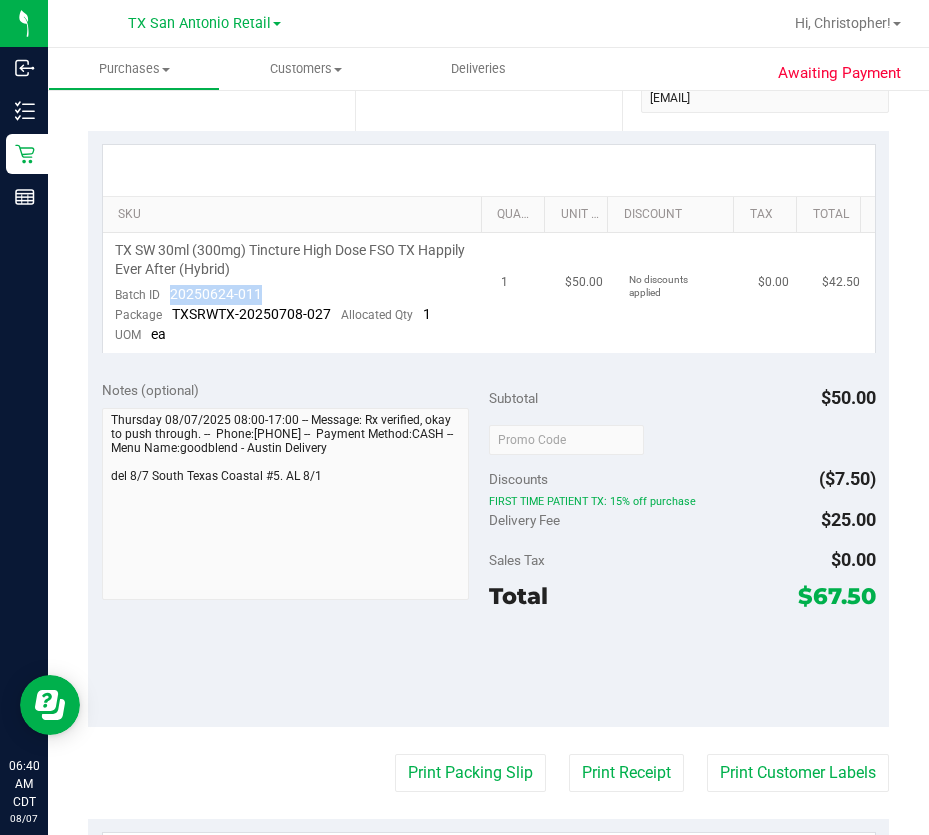 drag, startPoint x: 268, startPoint y: 285, endPoint x: 162, endPoint y: 298, distance: 106.7942 